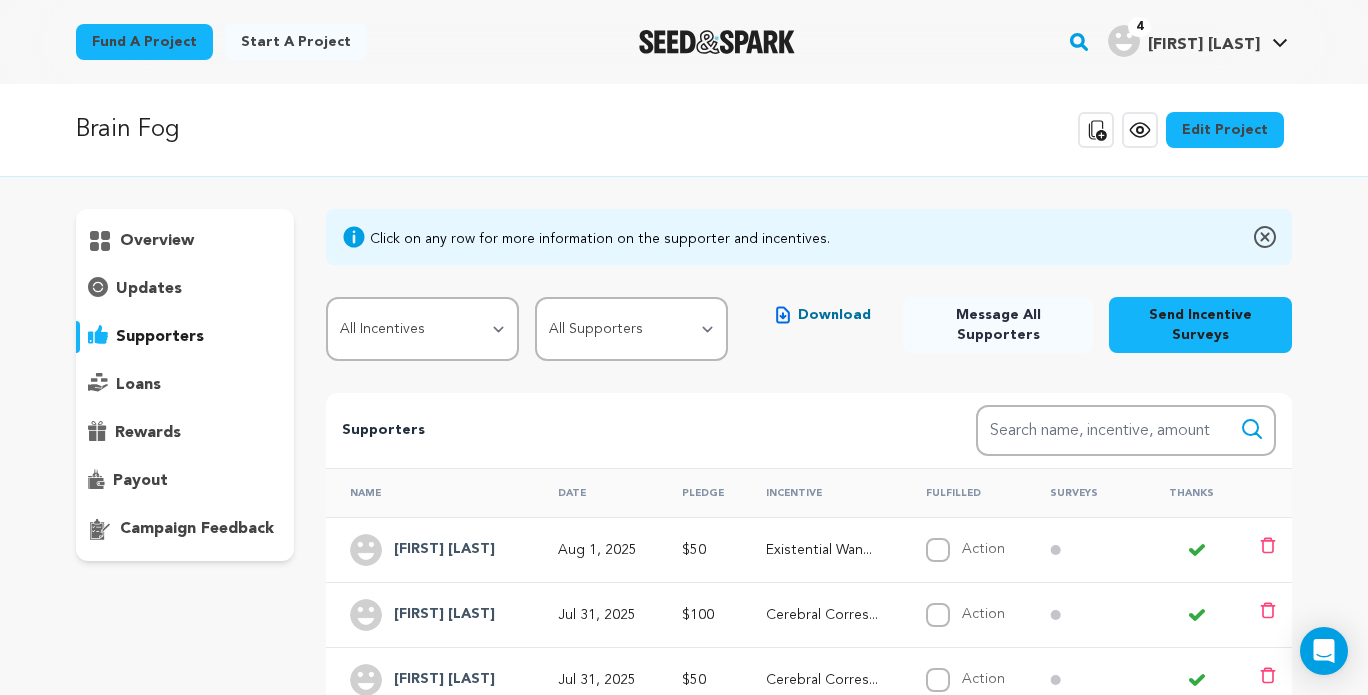 scroll, scrollTop: 358, scrollLeft: 0, axis: vertical 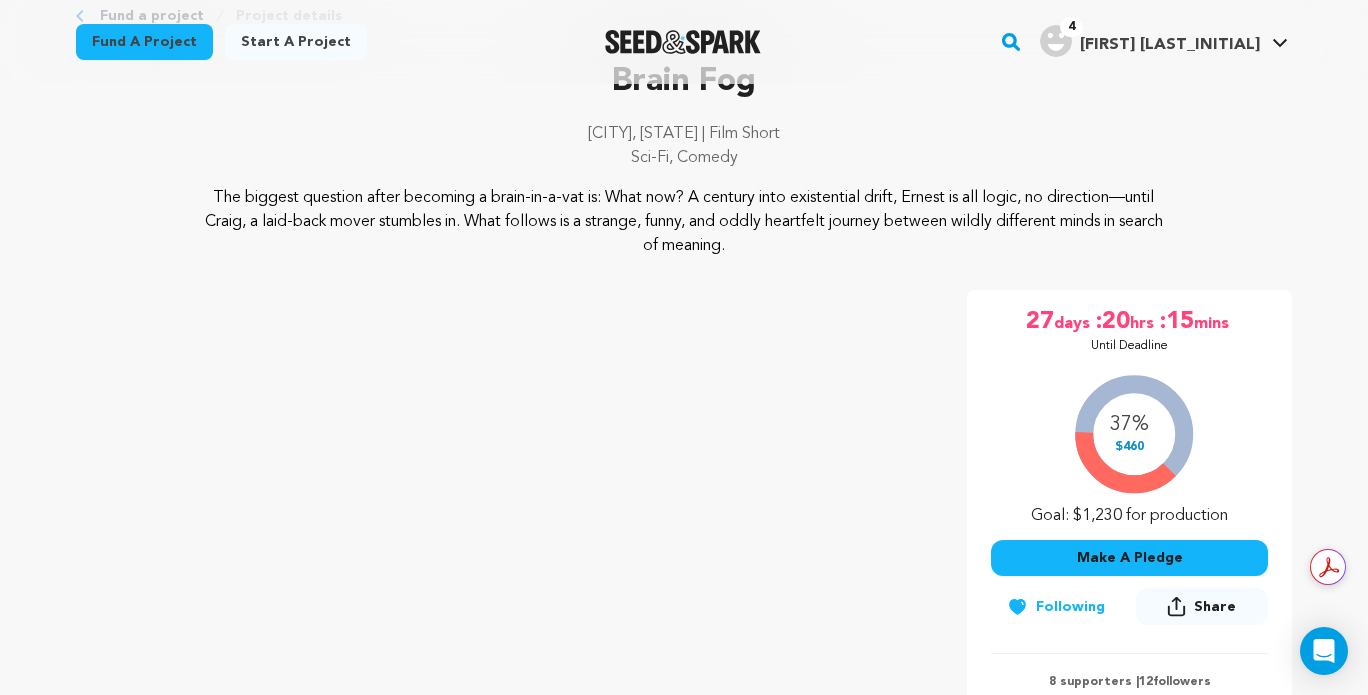 click 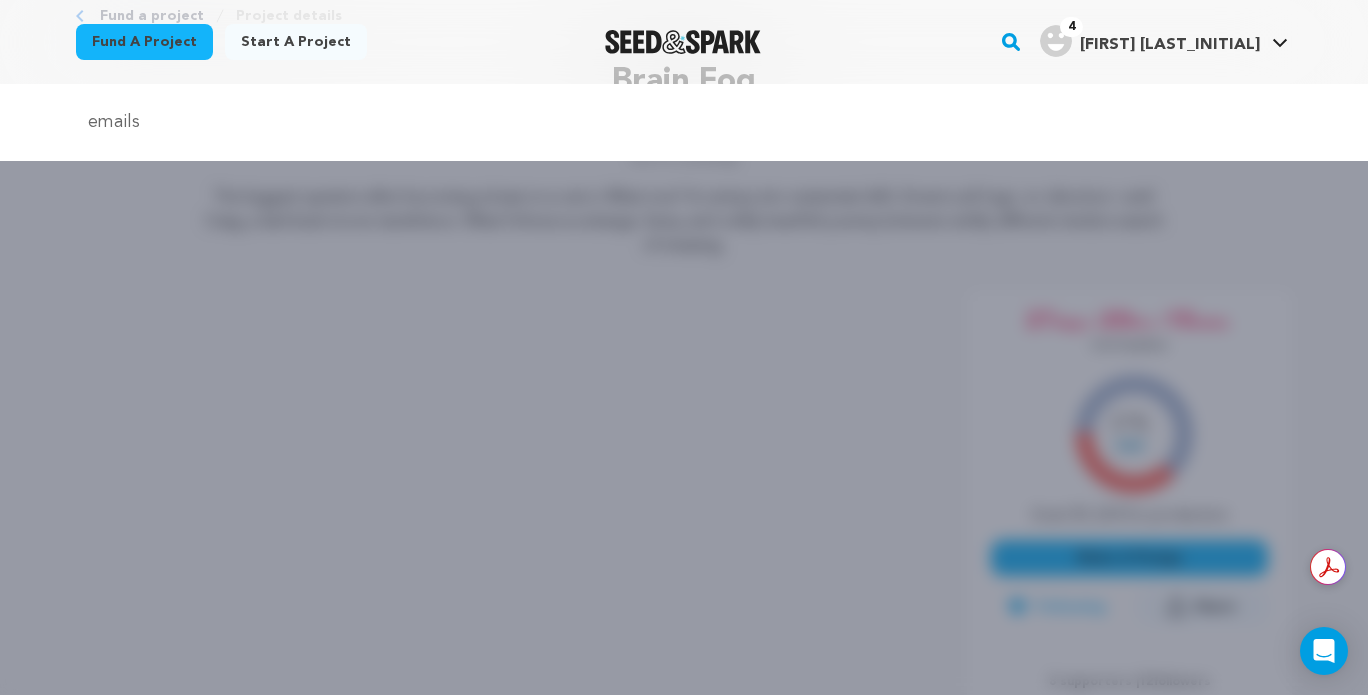 type on "emails" 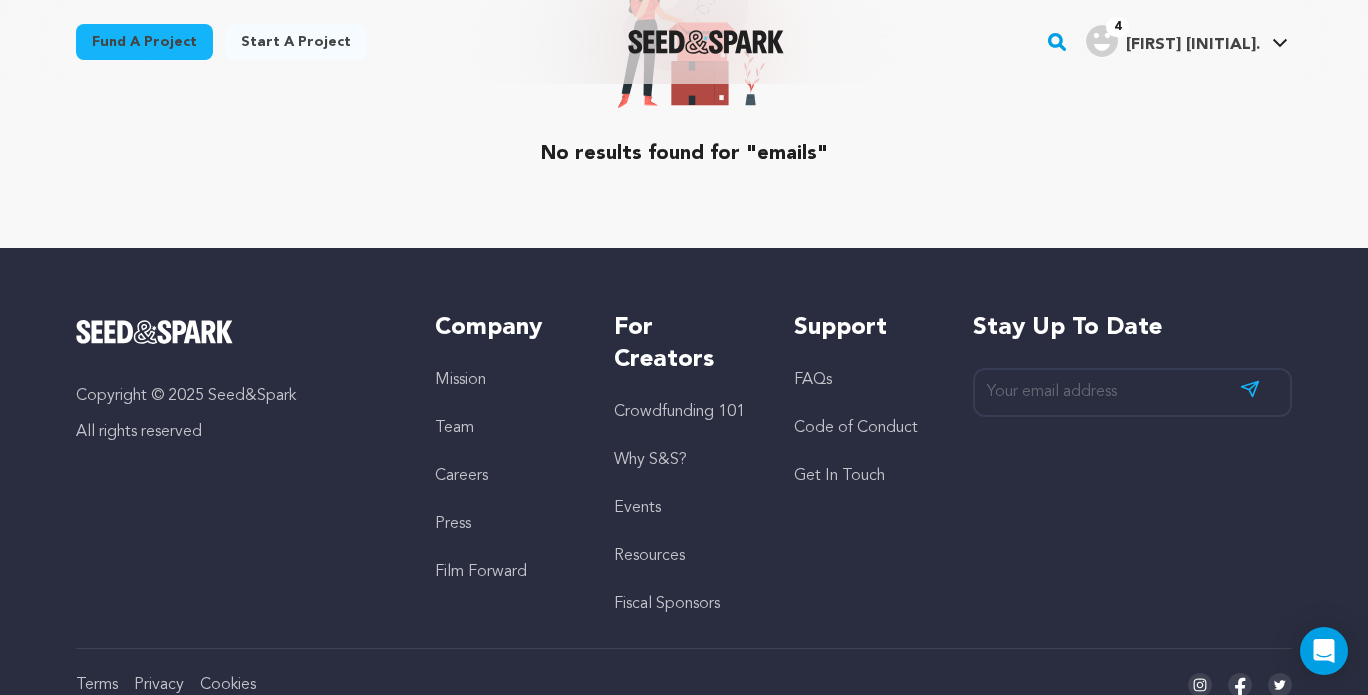 scroll, scrollTop: 372, scrollLeft: 0, axis: vertical 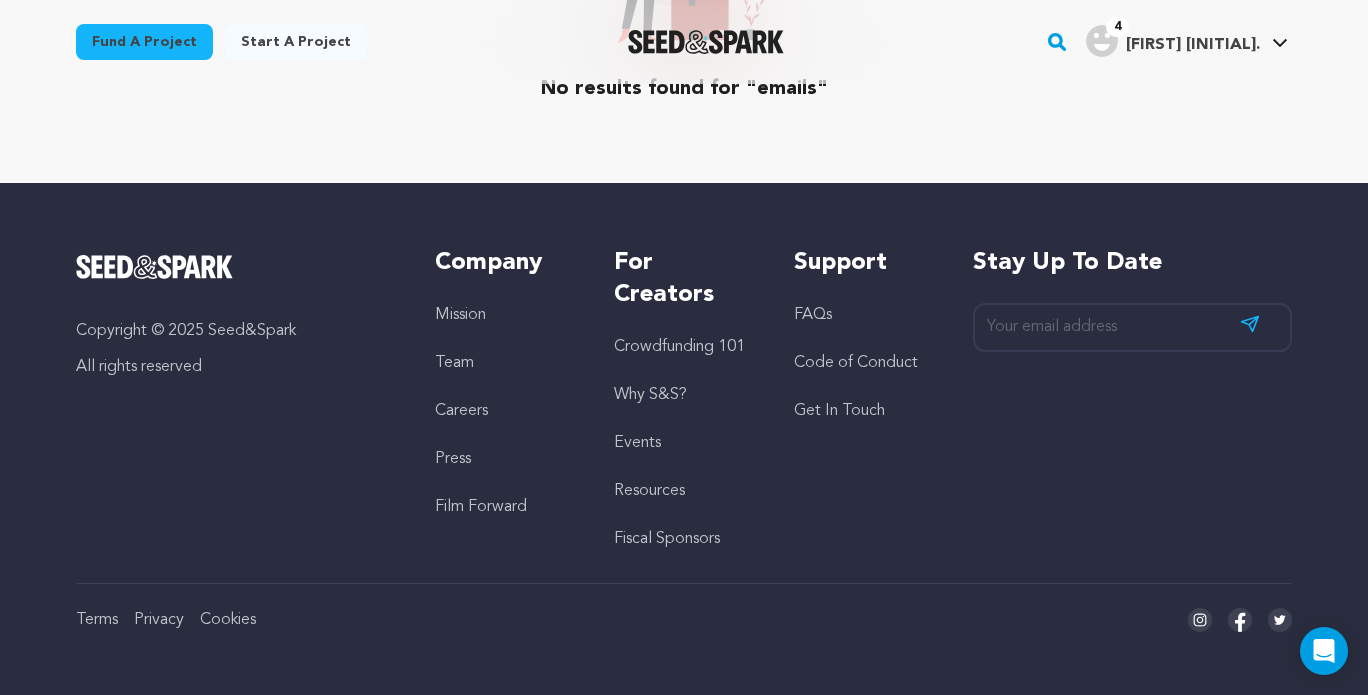 click on "Crowdfunding
101
Why S&S?
Events
Resources
Fiscal Sponsors" at bounding box center (683, 443) 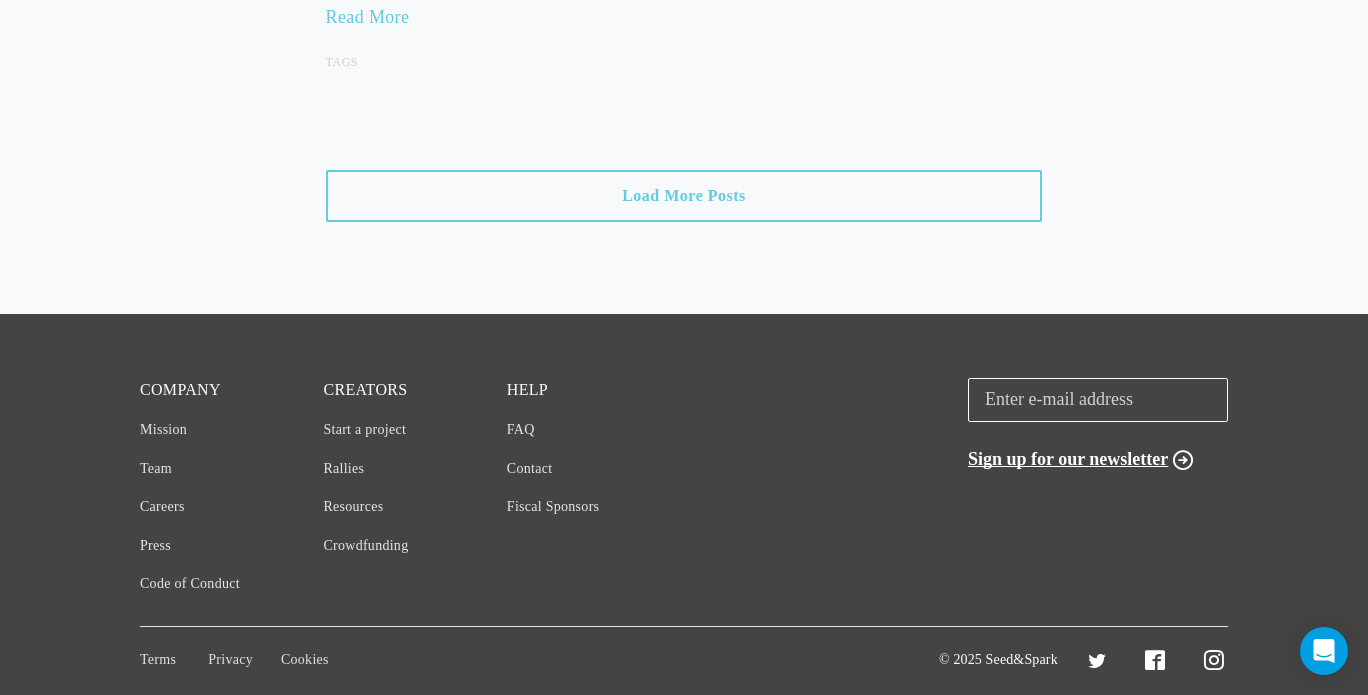 scroll, scrollTop: 2475, scrollLeft: 0, axis: vertical 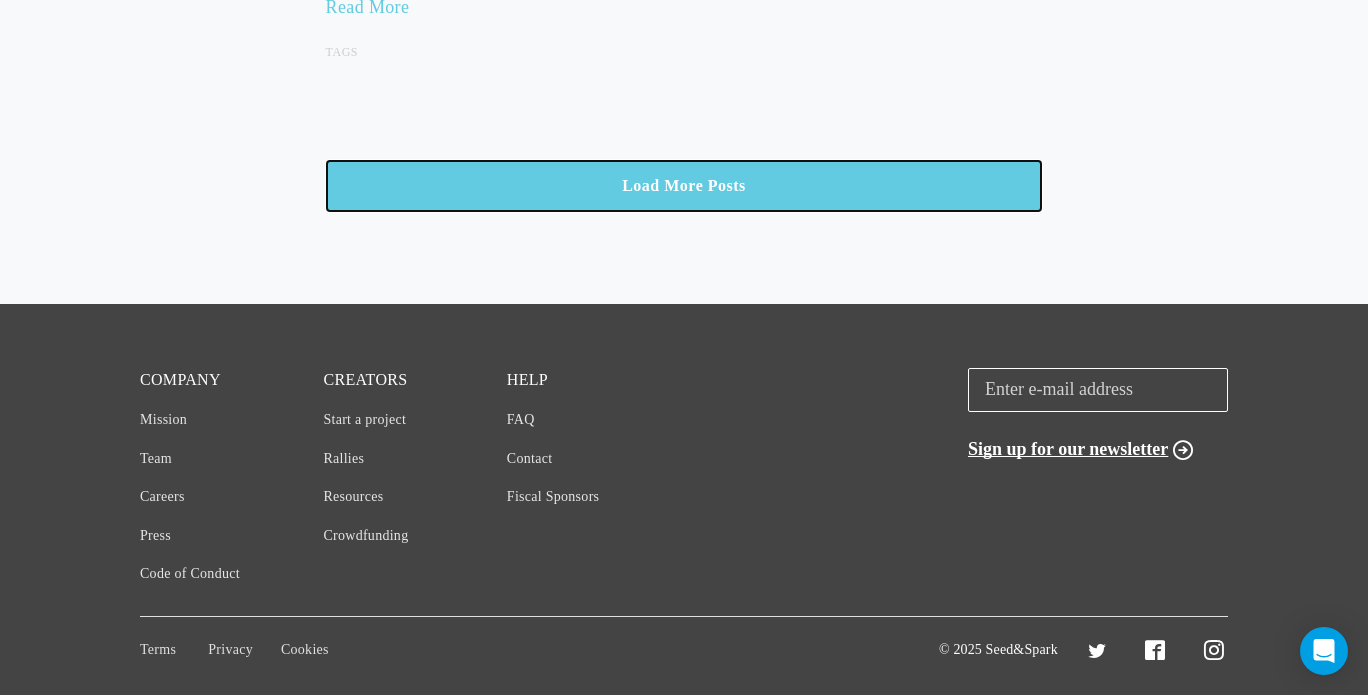 click on "Load More Posts" at bounding box center [684, 186] 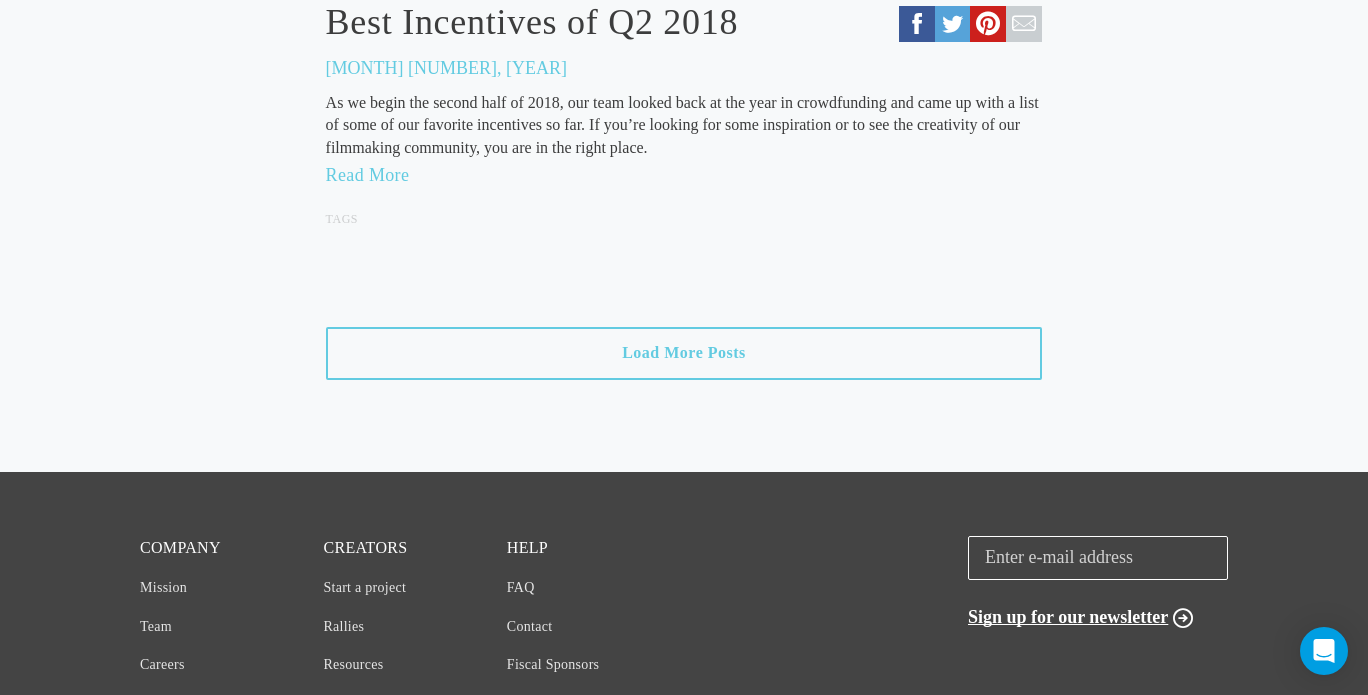 scroll, scrollTop: 4423, scrollLeft: 0, axis: vertical 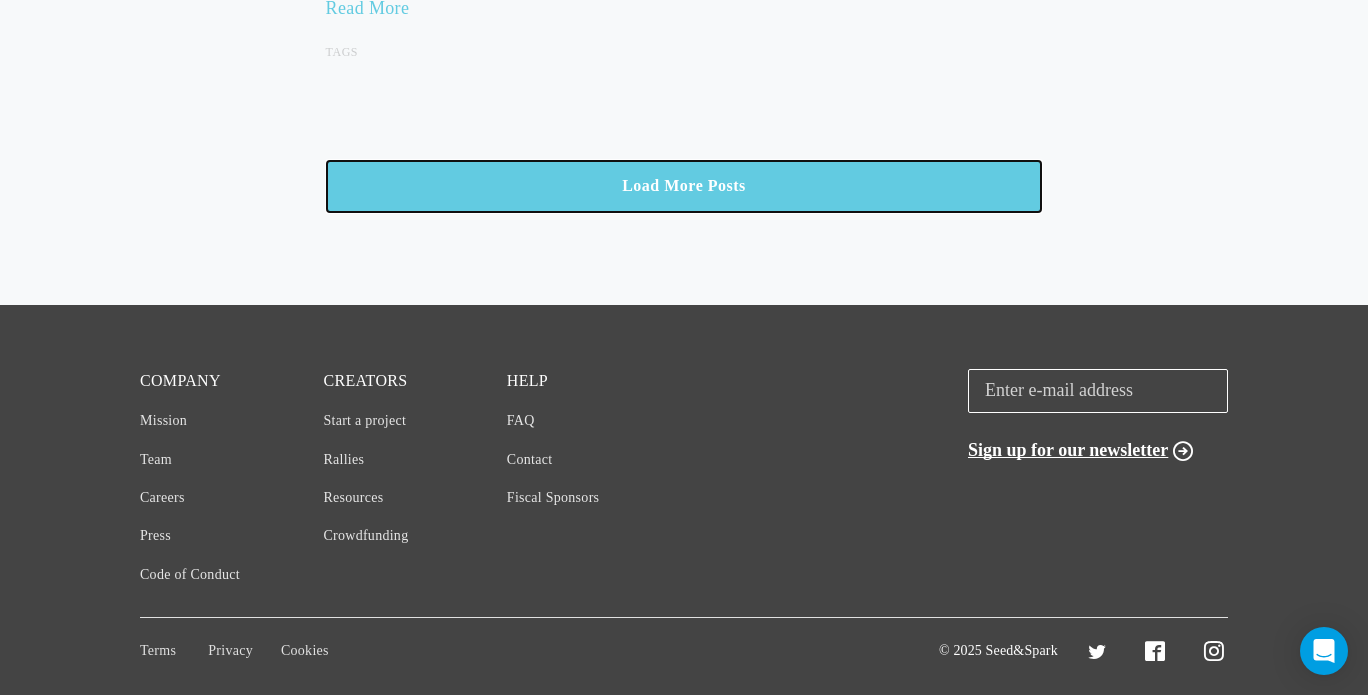 click on "Load More Posts" at bounding box center (684, 186) 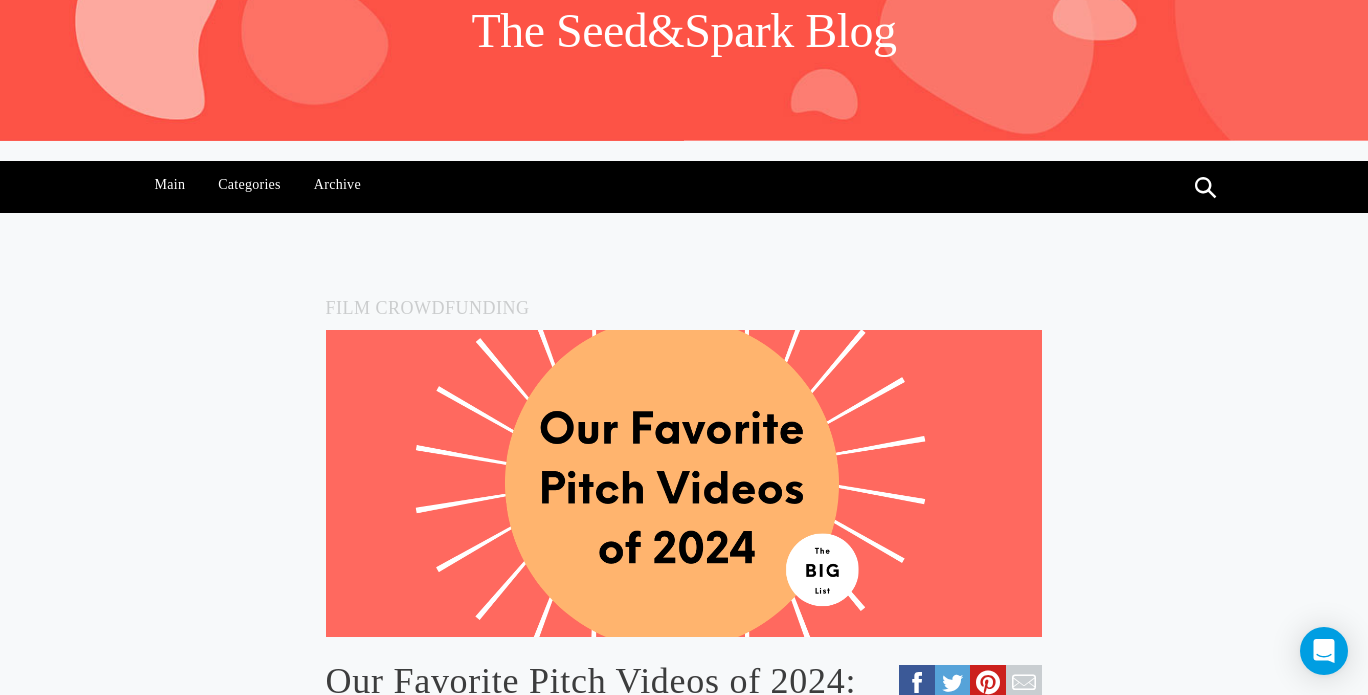 scroll, scrollTop: 0, scrollLeft: 0, axis: both 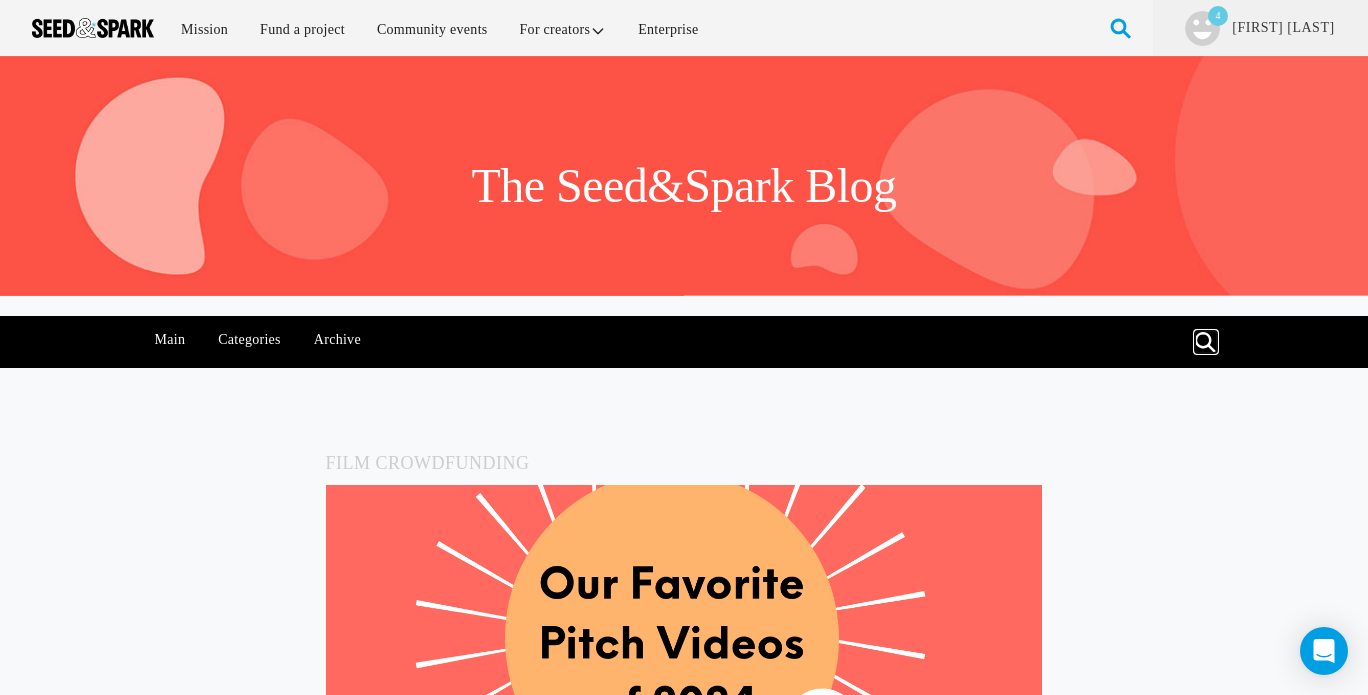 click at bounding box center [1206, 342] 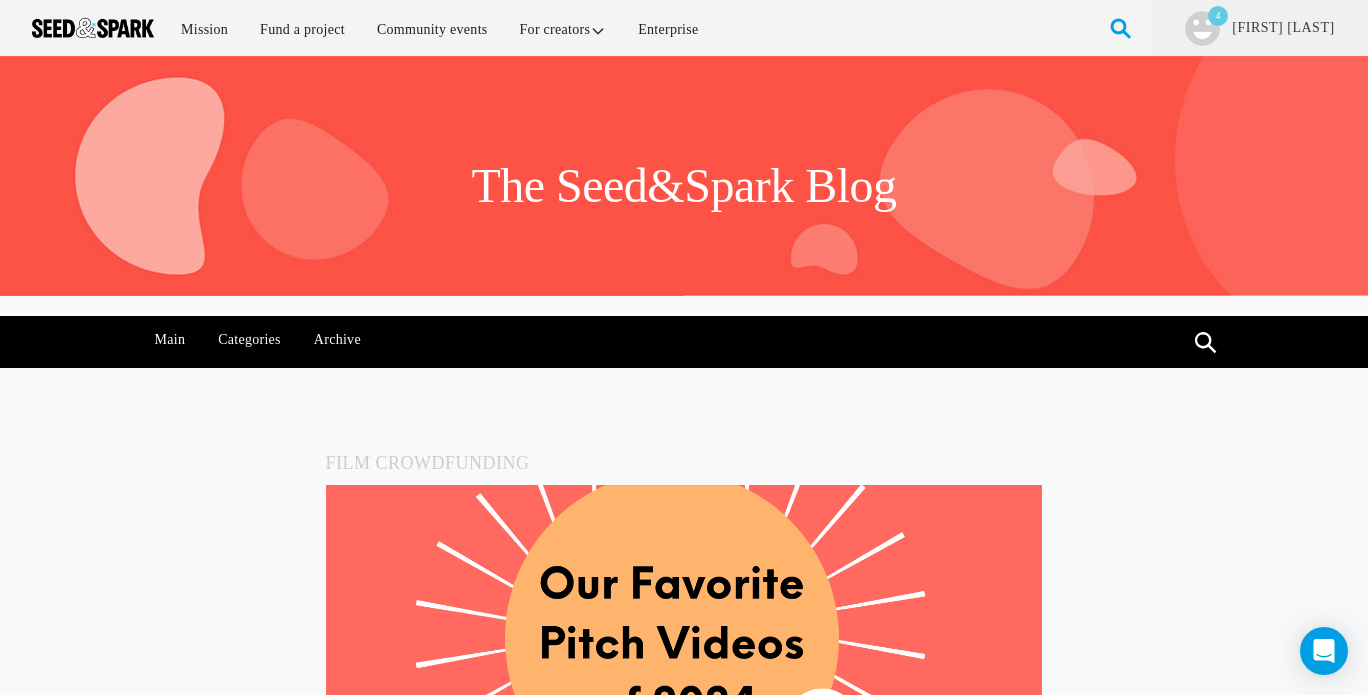 scroll, scrollTop: 0, scrollLeft: 0, axis: both 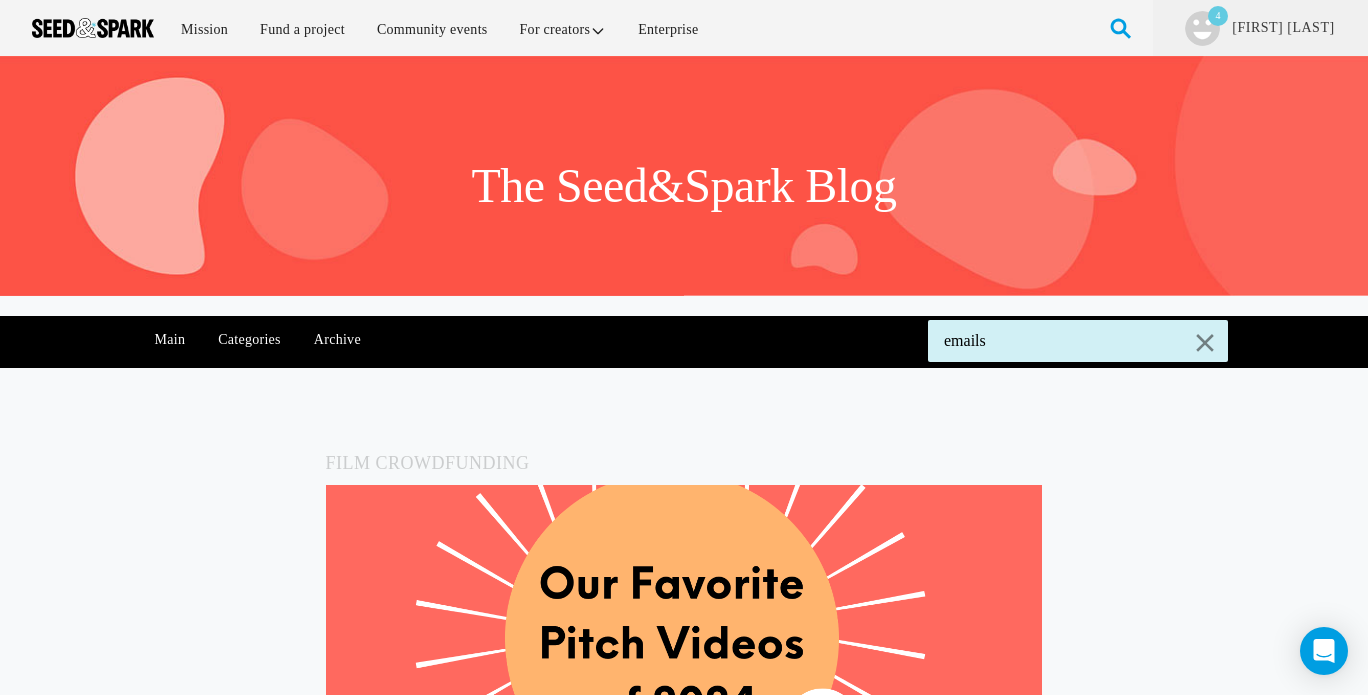 type on "emails" 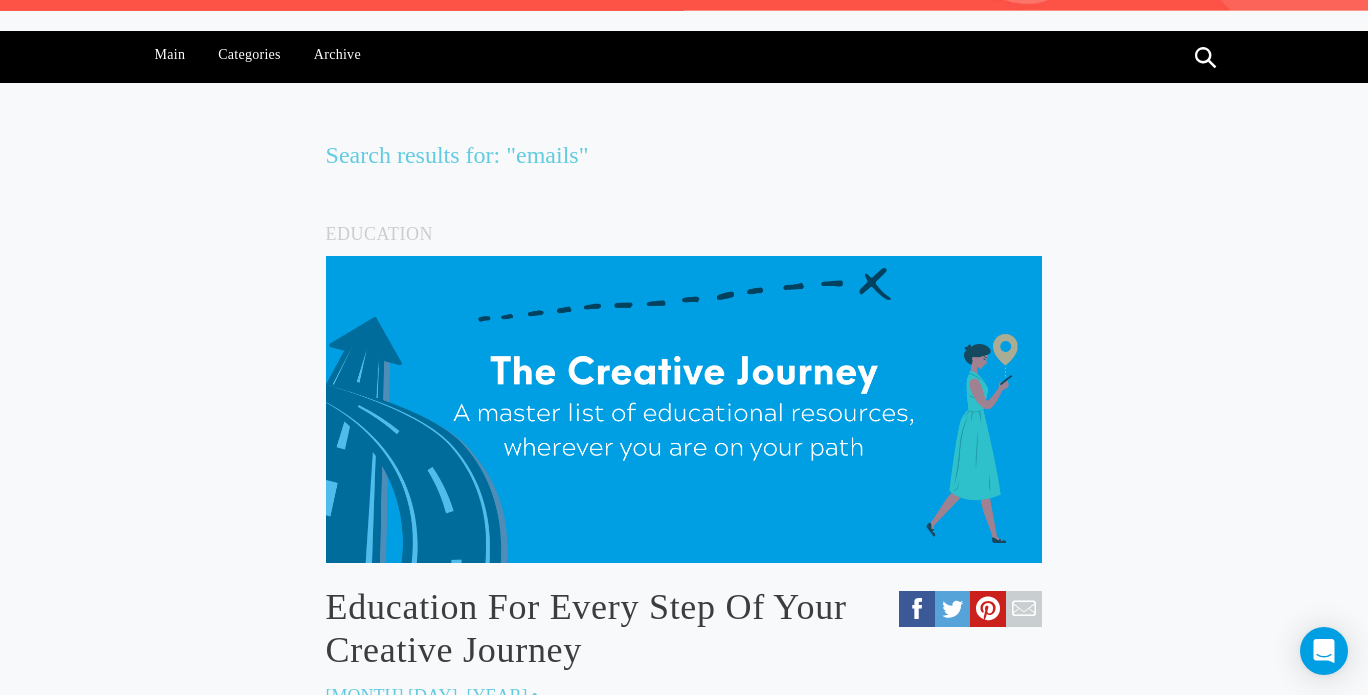 scroll, scrollTop: 0, scrollLeft: 0, axis: both 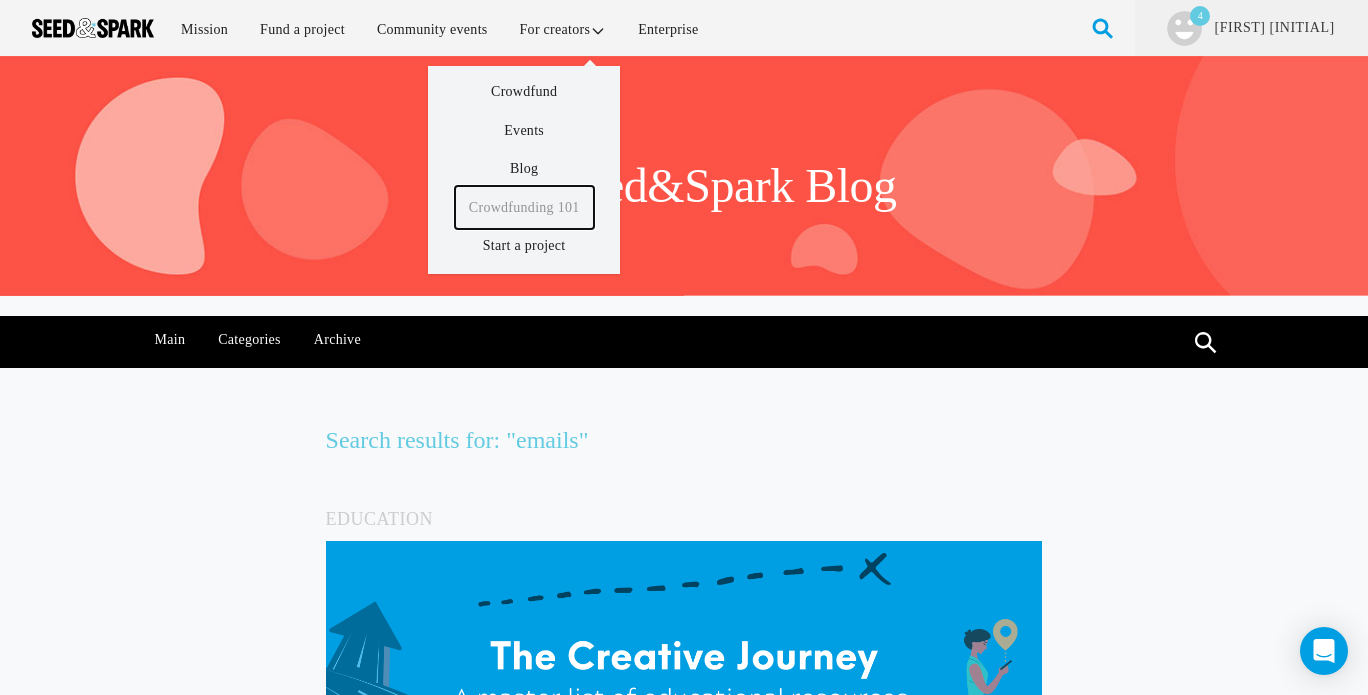 click on "Crowdfunding 101" at bounding box center (524, 207) 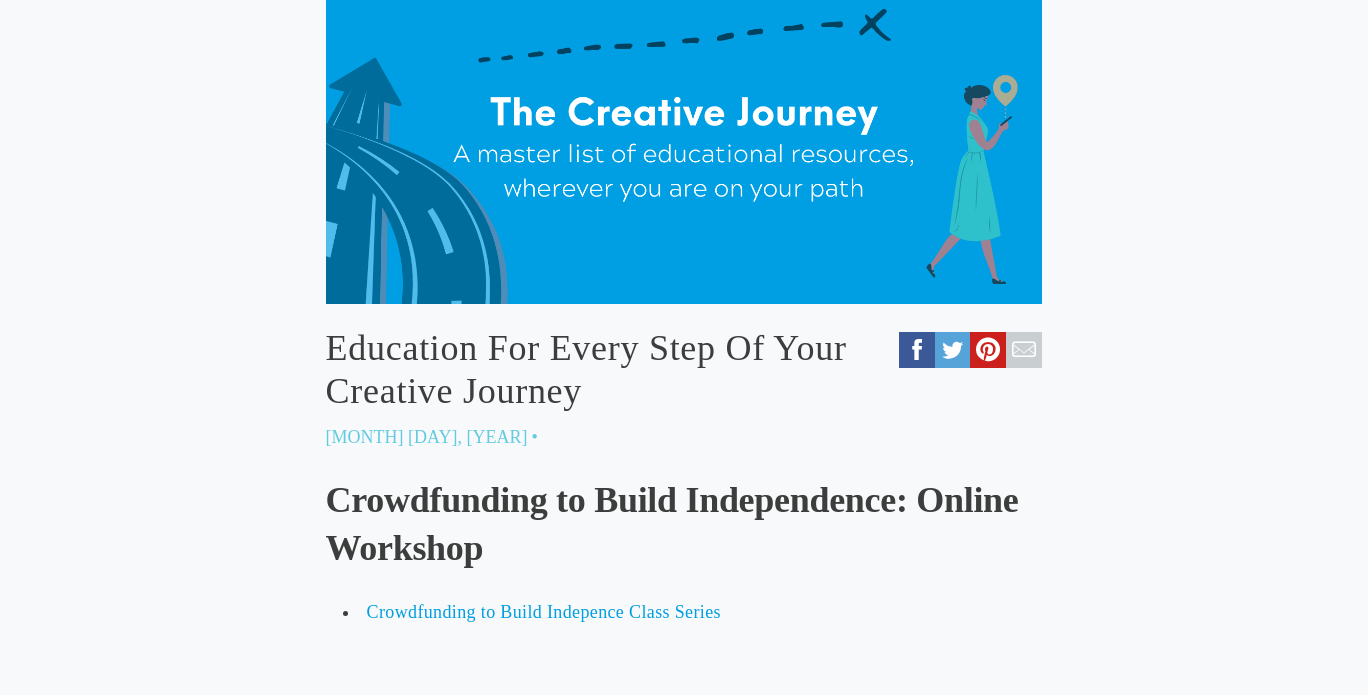 scroll, scrollTop: 493, scrollLeft: 0, axis: vertical 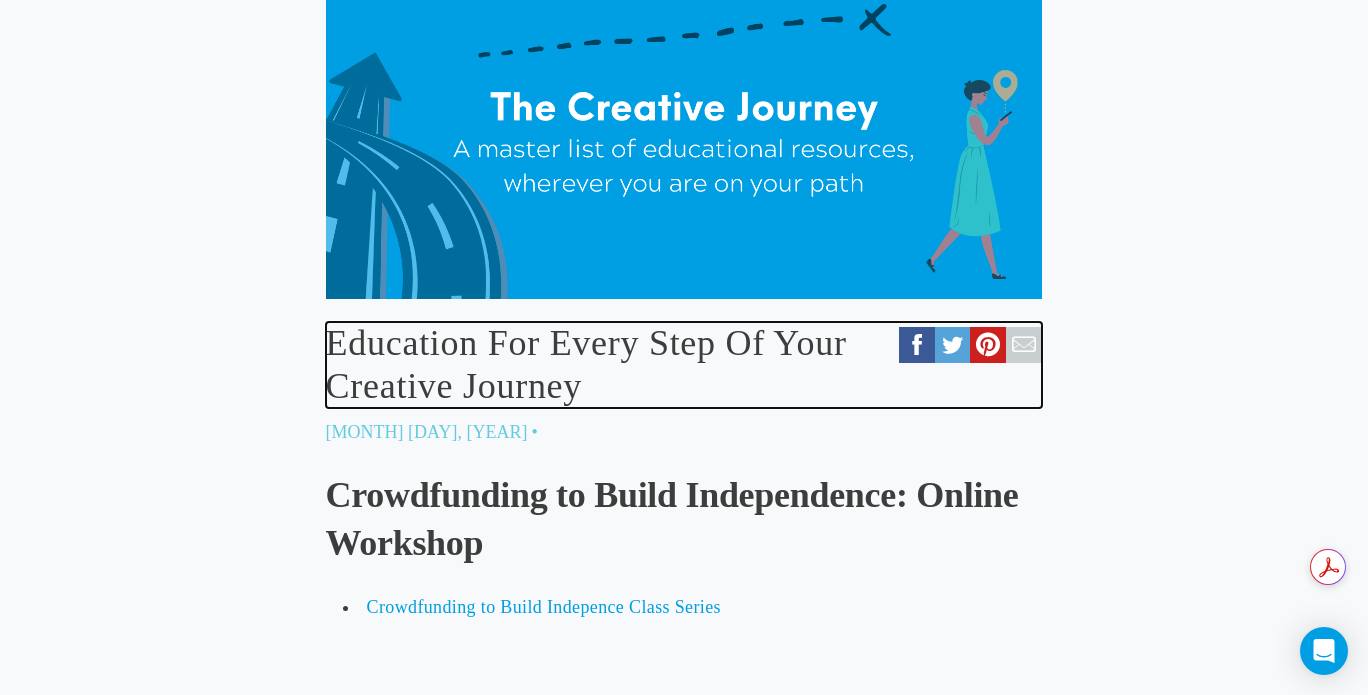 click on "Education For Every Step Of Your Creative Journey" at bounding box center [684, 365] 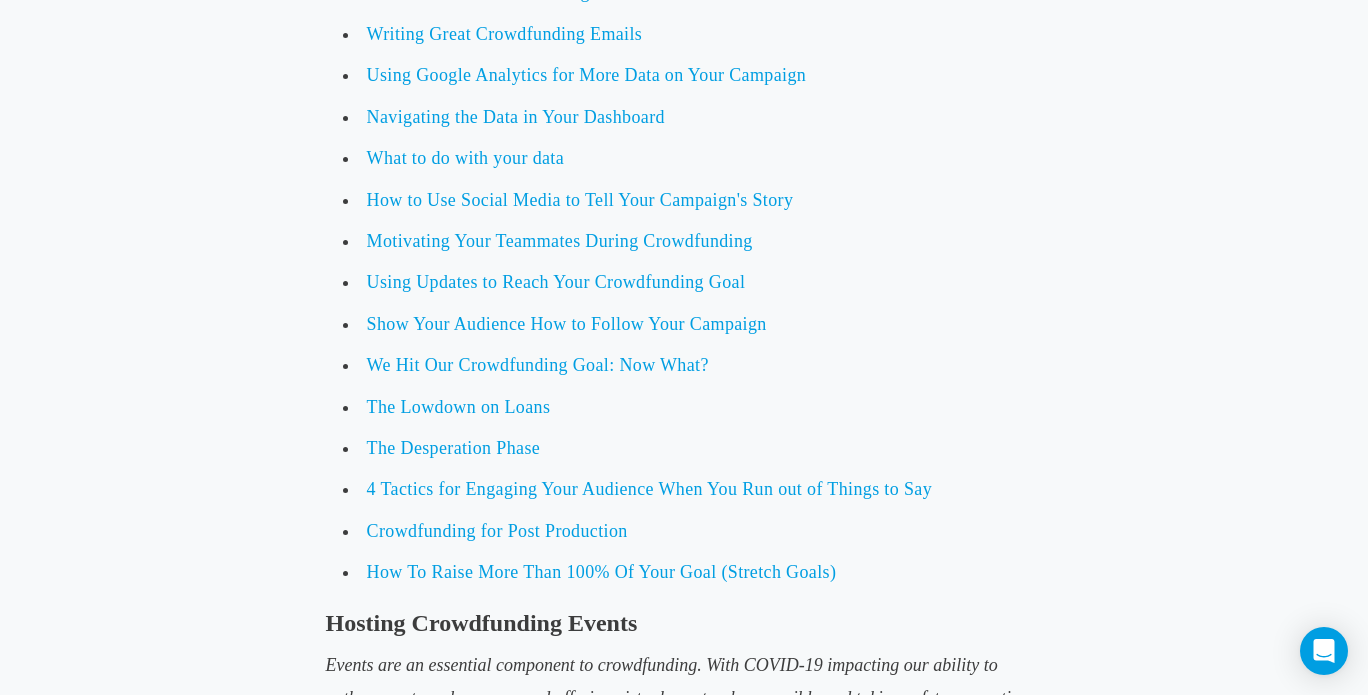 scroll, scrollTop: 6802, scrollLeft: 0, axis: vertical 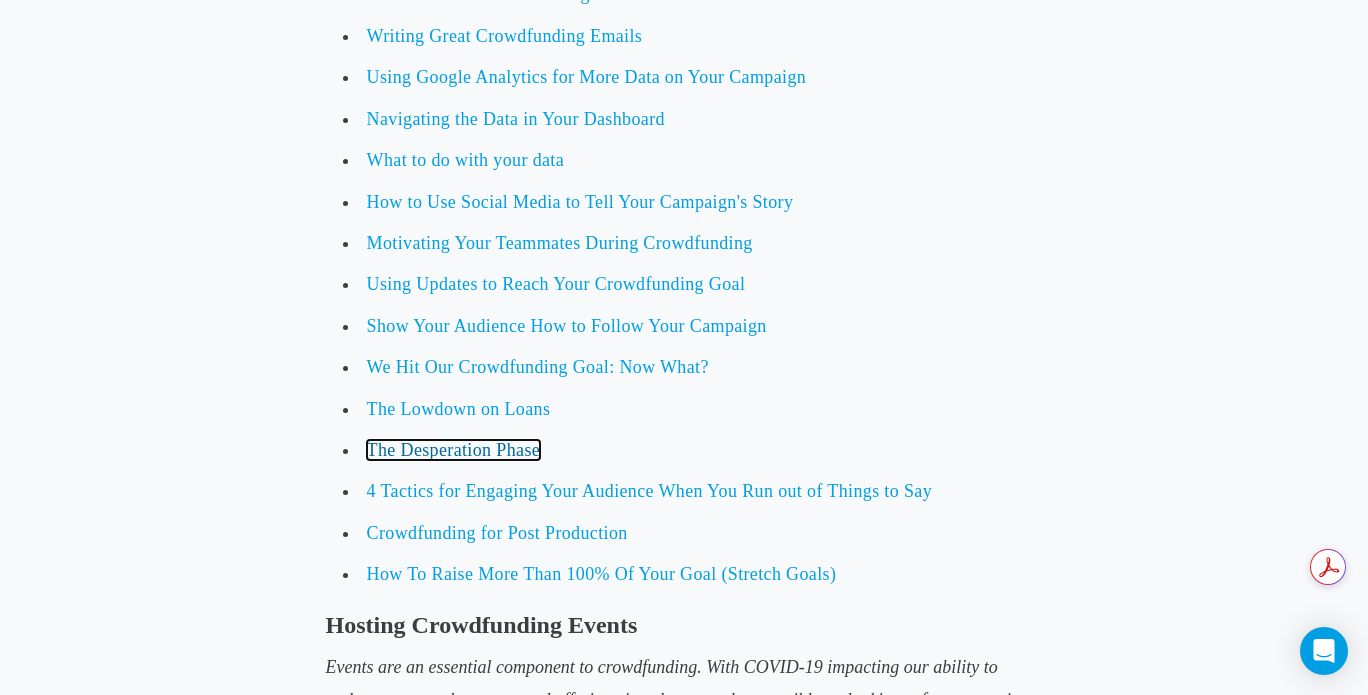 click on "The Desperation Phase" at bounding box center [454, 450] 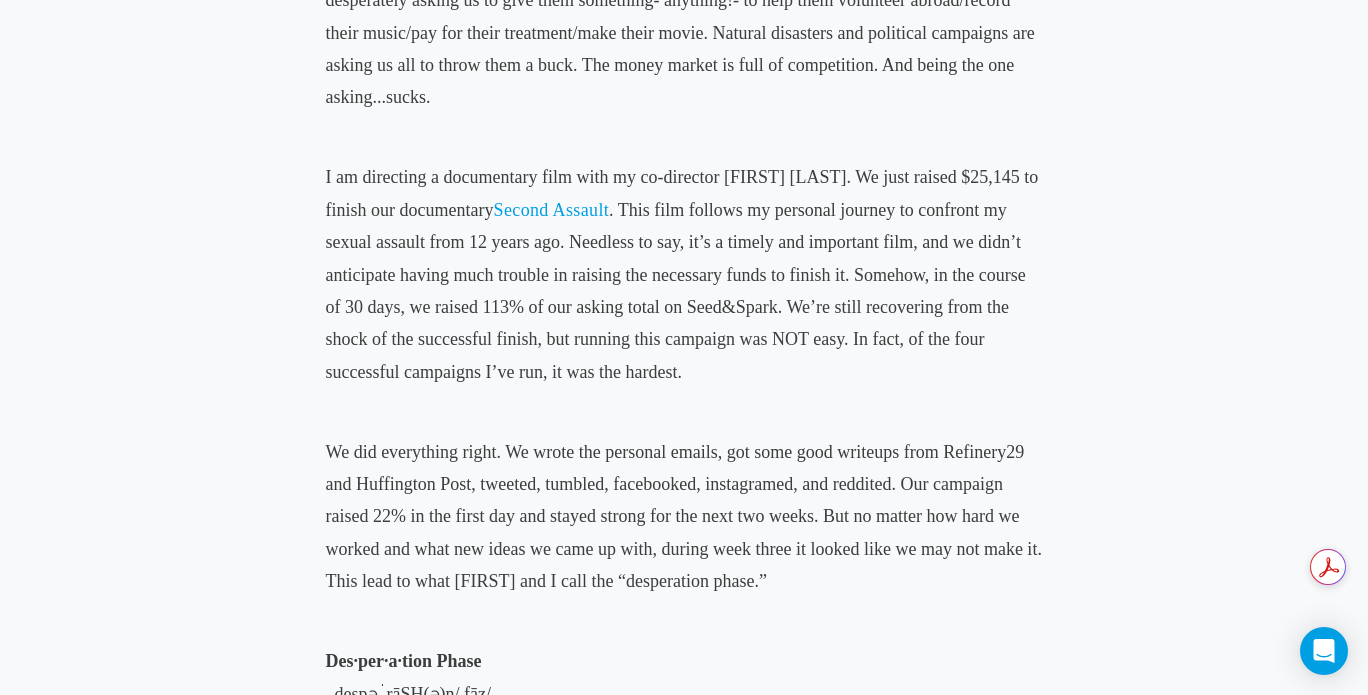 scroll, scrollTop: 974, scrollLeft: 0, axis: vertical 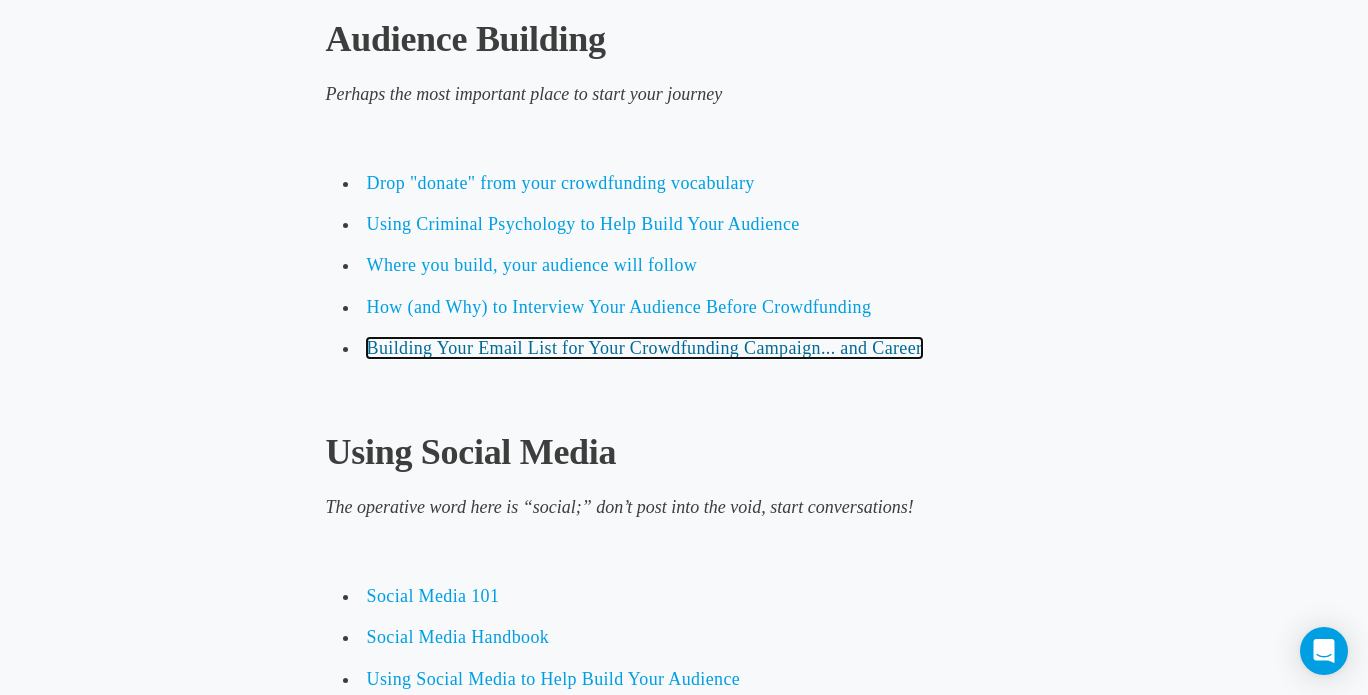 click on "Building Your Email List for Your Crowdfunding Campaign... and Career" at bounding box center (645, 348) 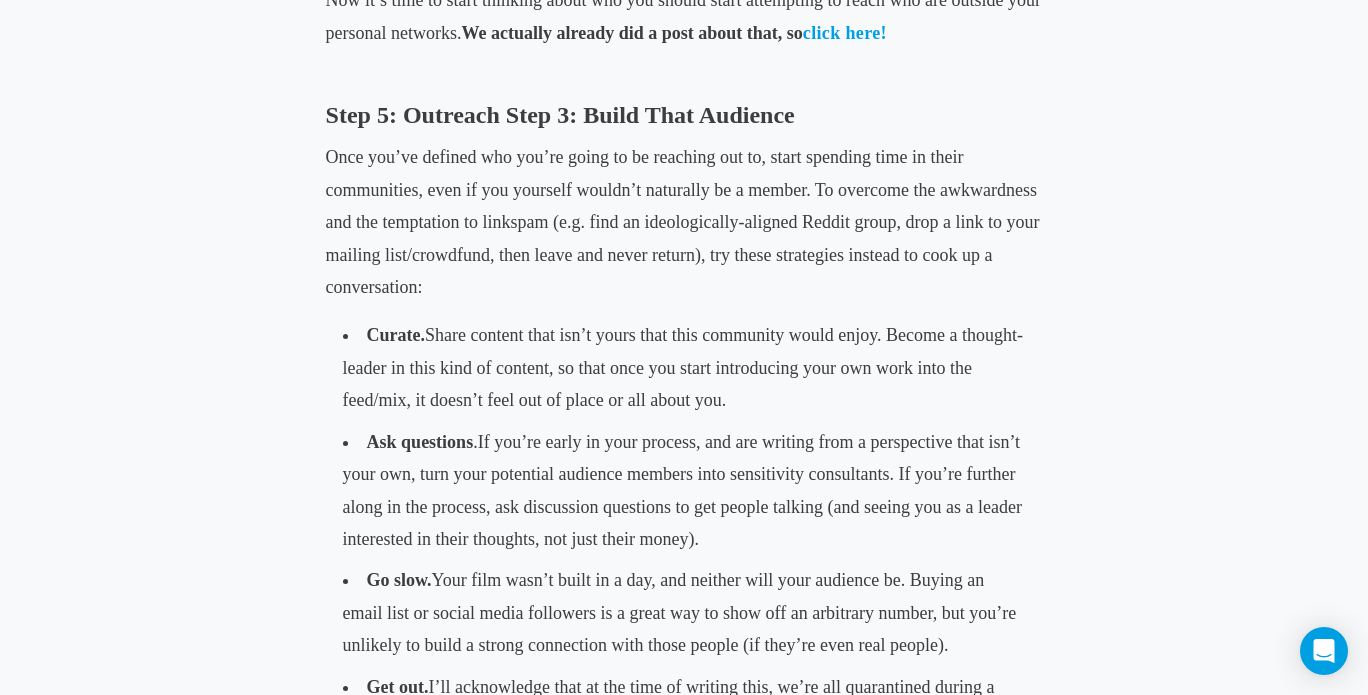 scroll, scrollTop: 2969, scrollLeft: 0, axis: vertical 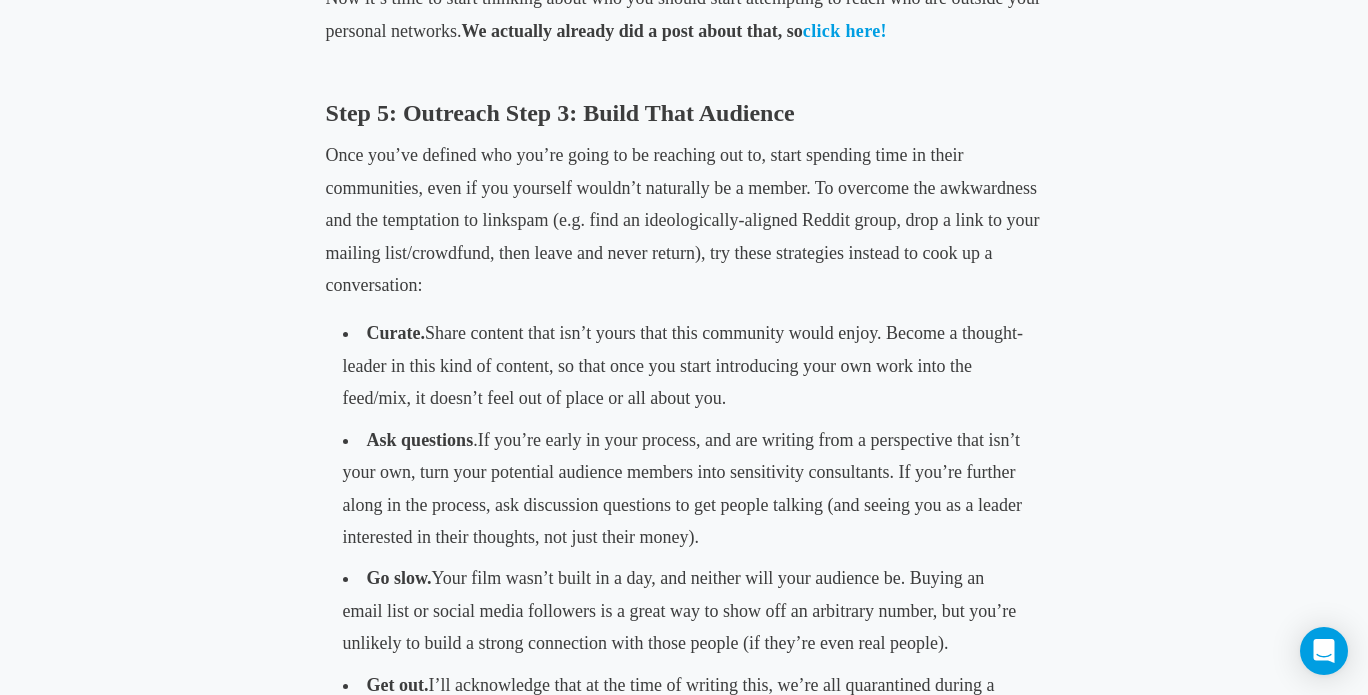 drag, startPoint x: 652, startPoint y: 355, endPoint x: 760, endPoint y: 390, distance: 113.52973 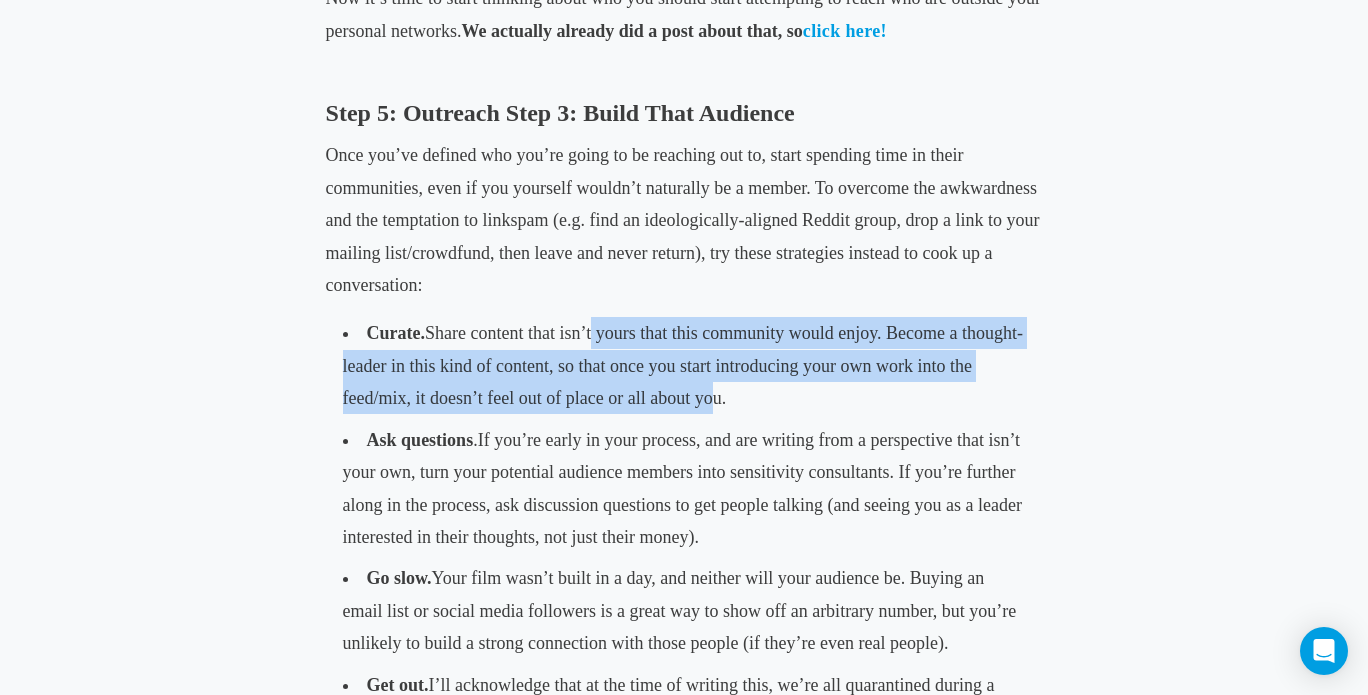 drag, startPoint x: 733, startPoint y: 404, endPoint x: 590, endPoint y: 334, distance: 159.2137 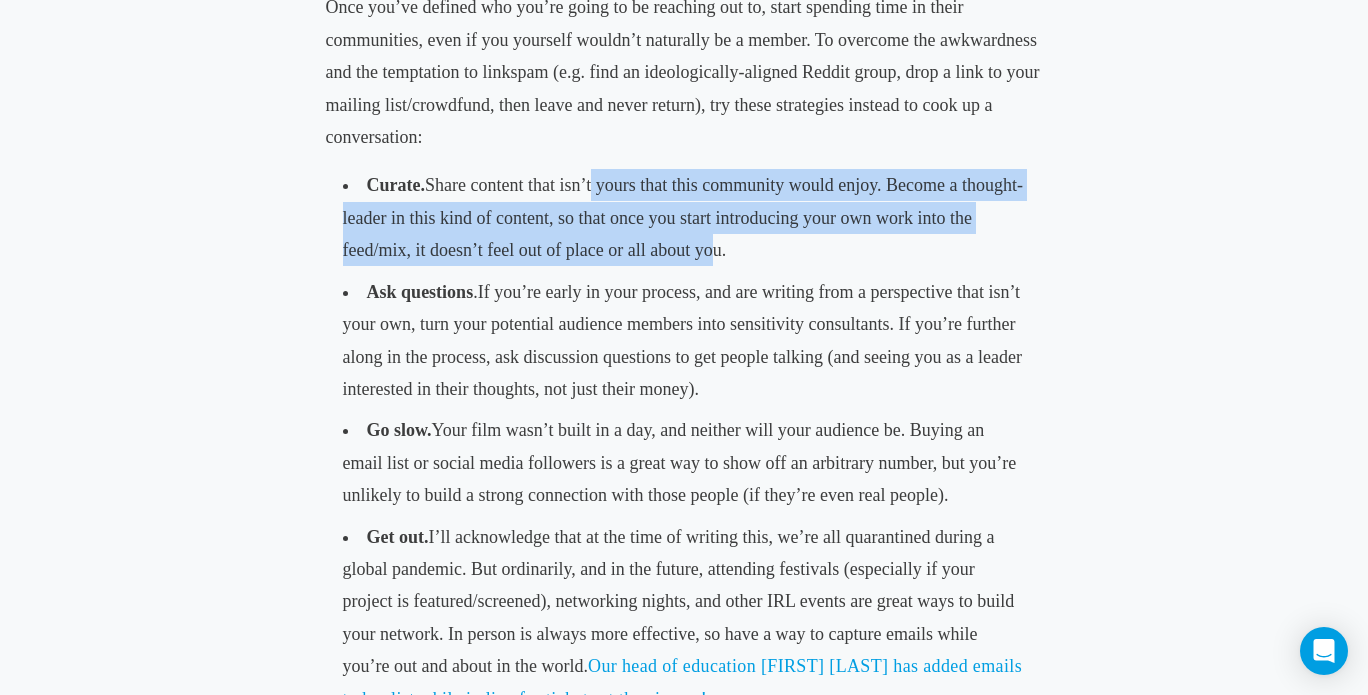 scroll, scrollTop: 3141, scrollLeft: 0, axis: vertical 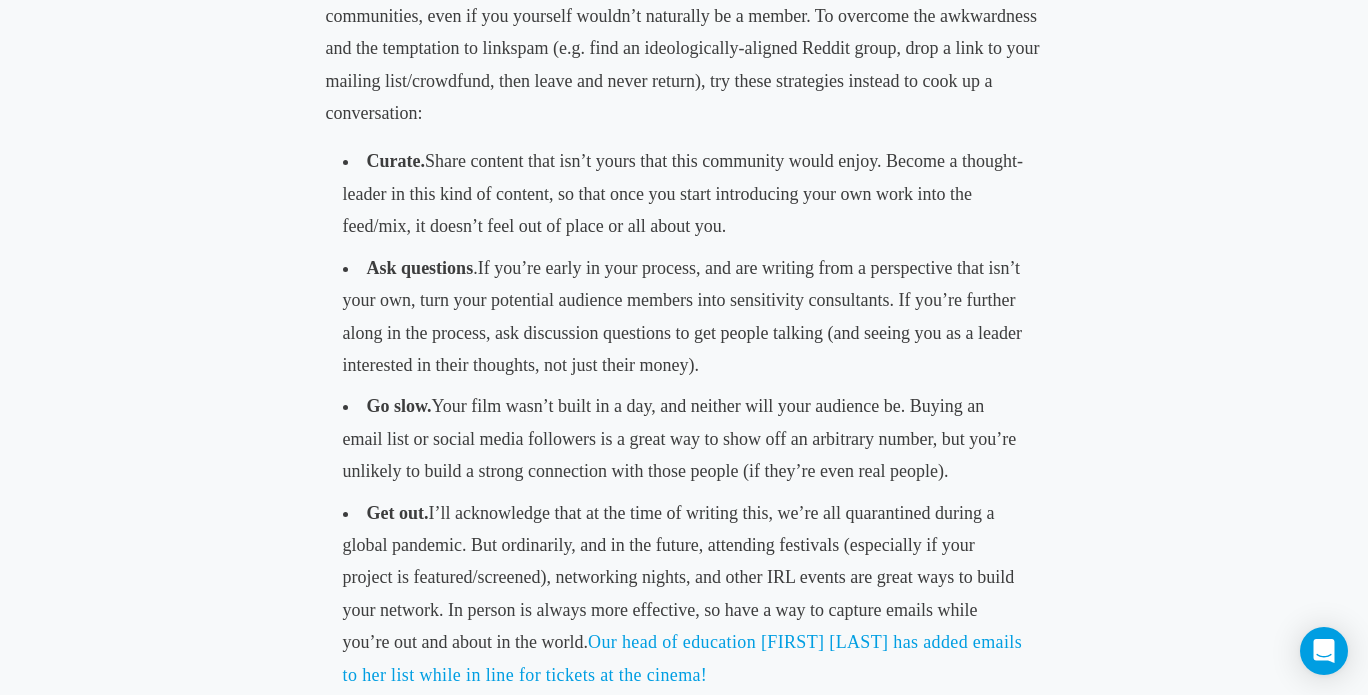 click on "Ask questions .  If you’re early in your process, and are writing from a perspective that isn’t your own, turn your potential audience members into sensitivity consultants. If you’re further along in the process, ask discussion questions to get people talking (and seeing you as a leader interested in their thoughts, not just their money)." at bounding box center (684, 316) 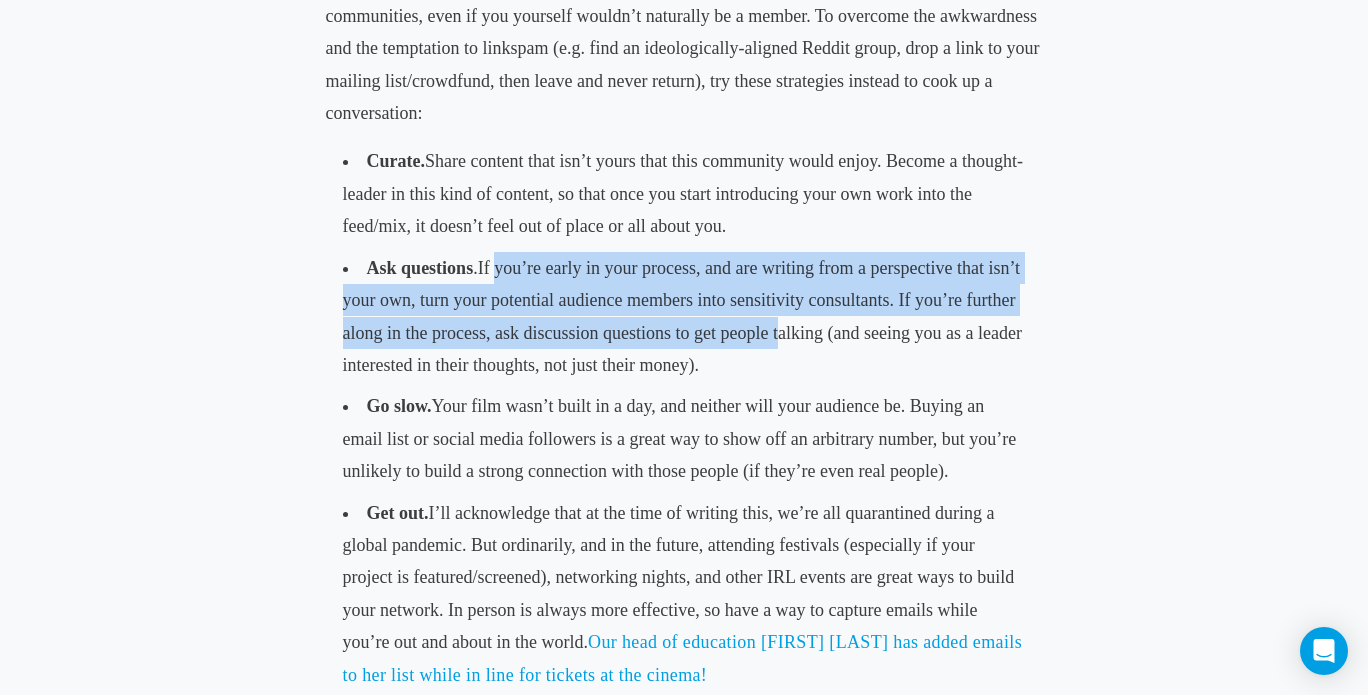 drag, startPoint x: 492, startPoint y: 260, endPoint x: 769, endPoint y: 331, distance: 285.95453 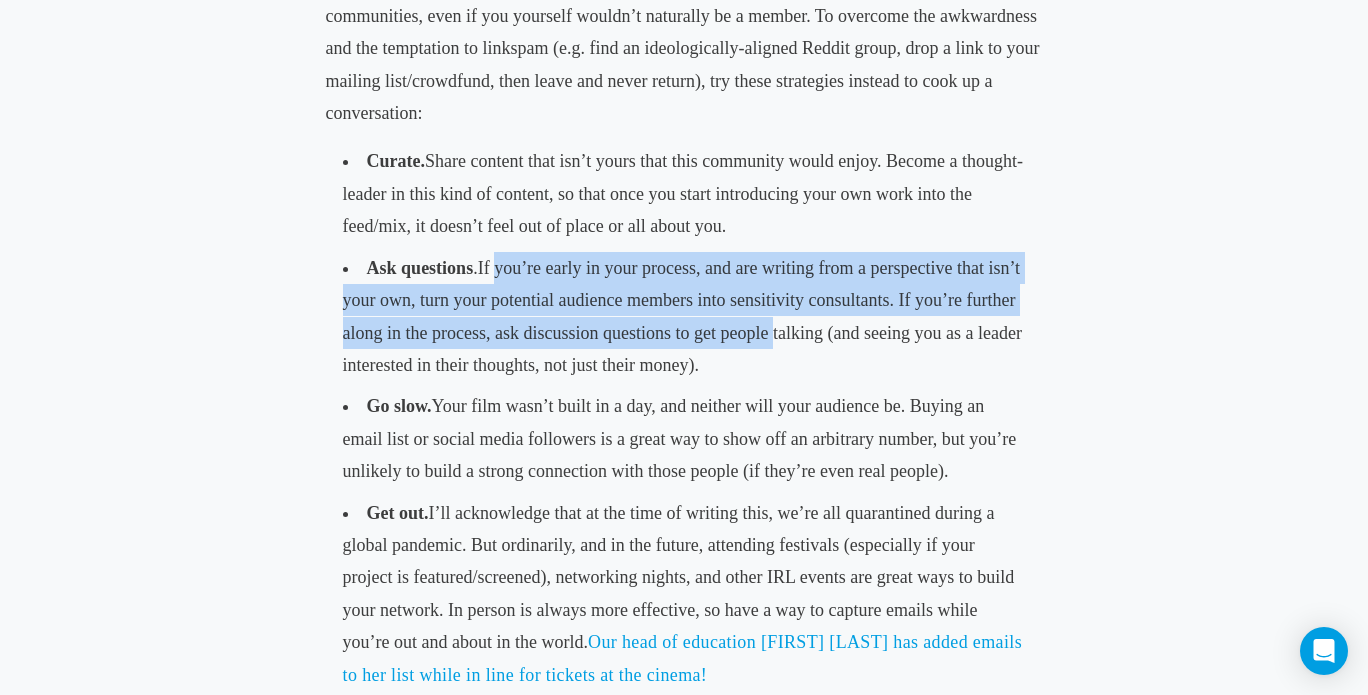 click on "If you’re early in your process, and are writing from a perspective that isn’t your own, turn your potential audience members into sensitivity consultants. If you’re further along in the process, ask discussion questions to get people talking (and seeing you as a leader interested in their thoughts, not just their money)." at bounding box center (682, 316) 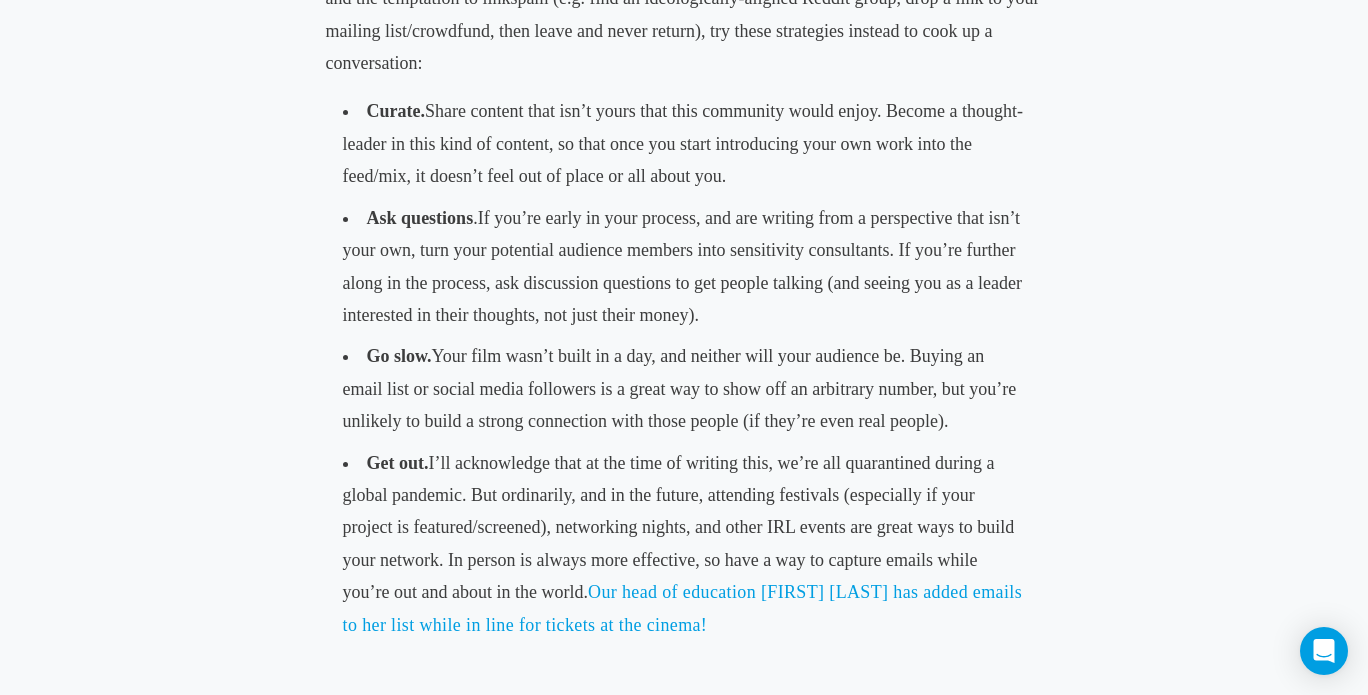 scroll, scrollTop: 3196, scrollLeft: 0, axis: vertical 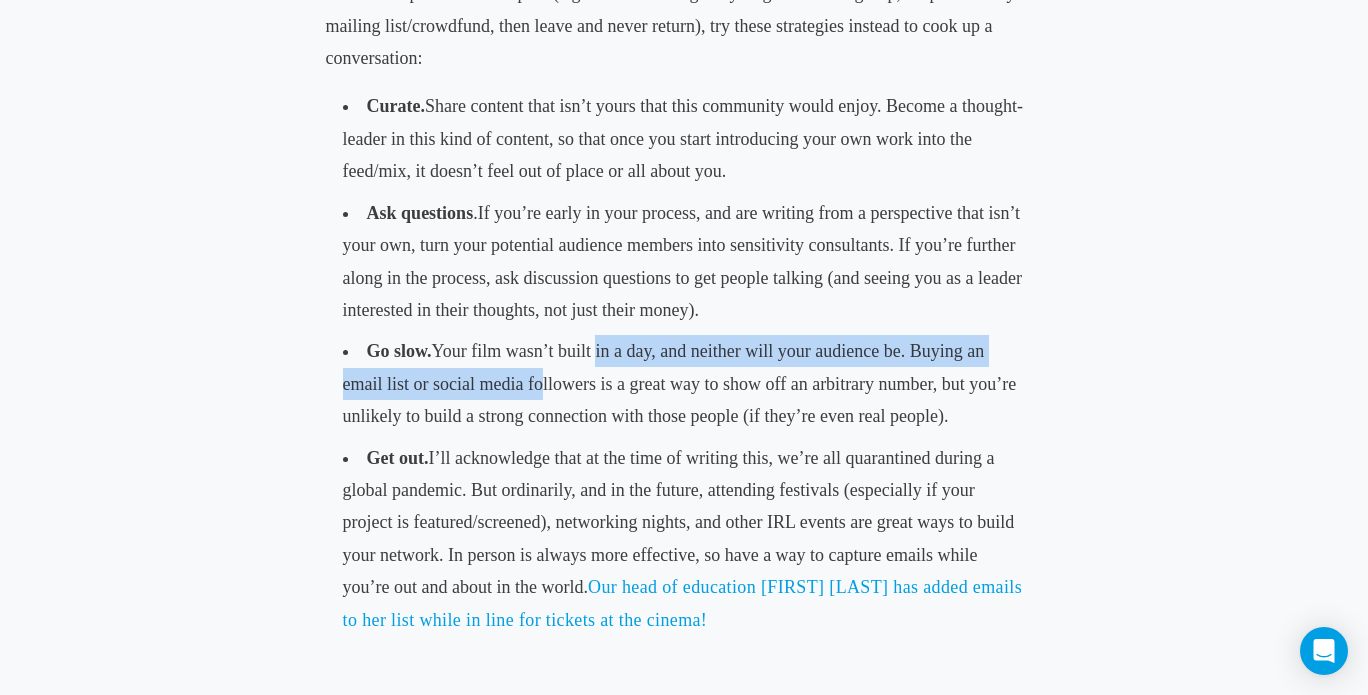 drag, startPoint x: 595, startPoint y: 352, endPoint x: 534, endPoint y: 387, distance: 70.327805 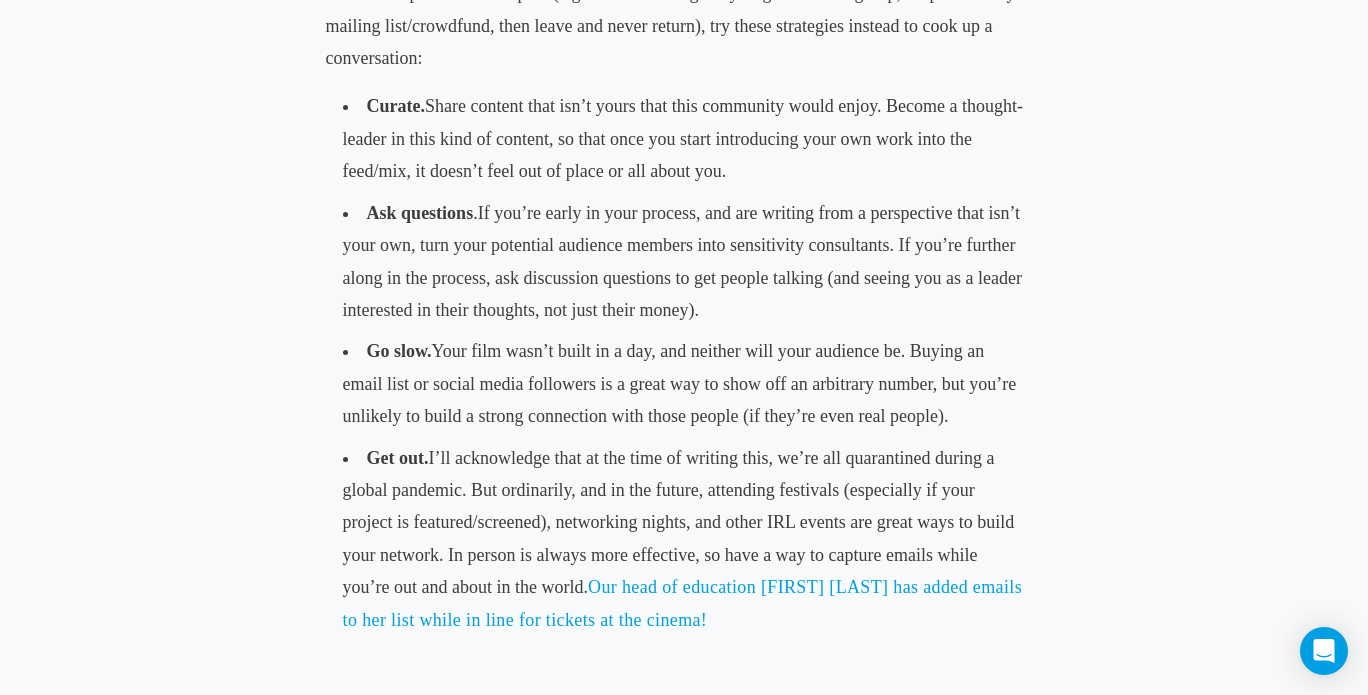 click on ".  Your film wasn’t built in a day, and neither will your audience be. Buying an email list or social media followers is a great way to show off an arbitrary number, but you’re unlikely to build a strong connection with those people (if they’re even real people)." at bounding box center (680, 383) 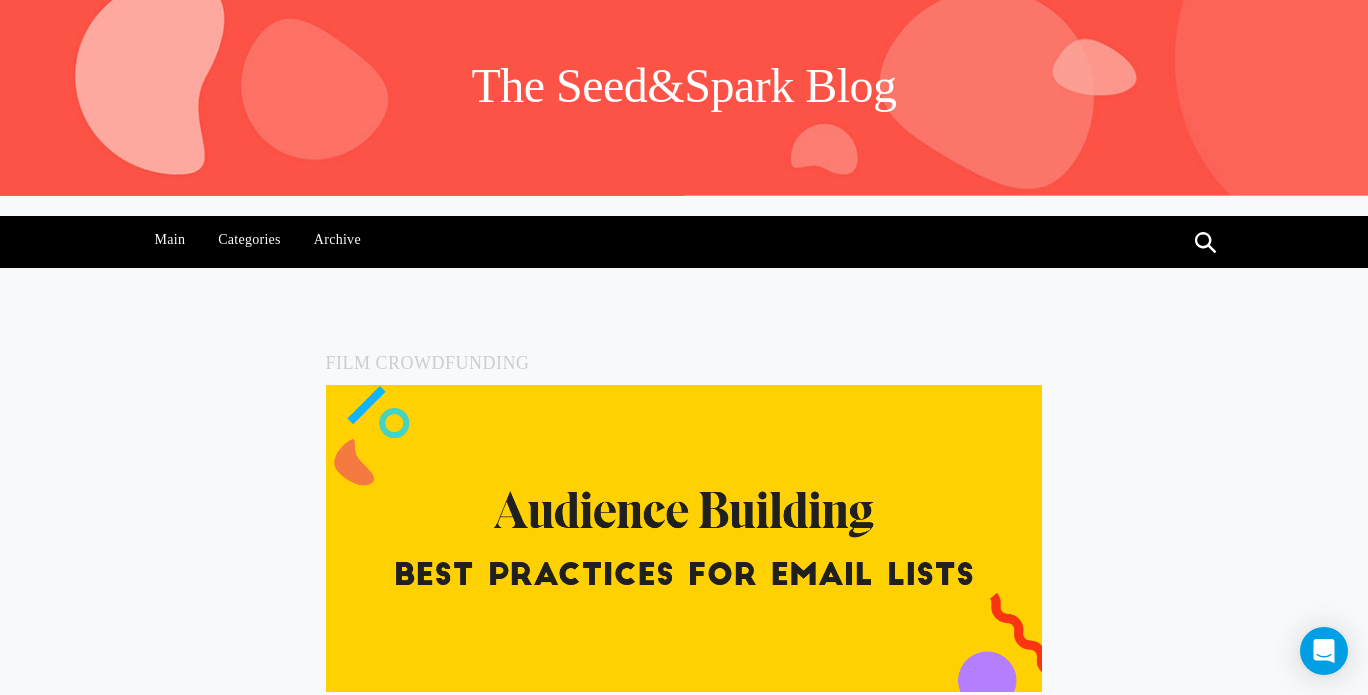 scroll, scrollTop: 0, scrollLeft: 0, axis: both 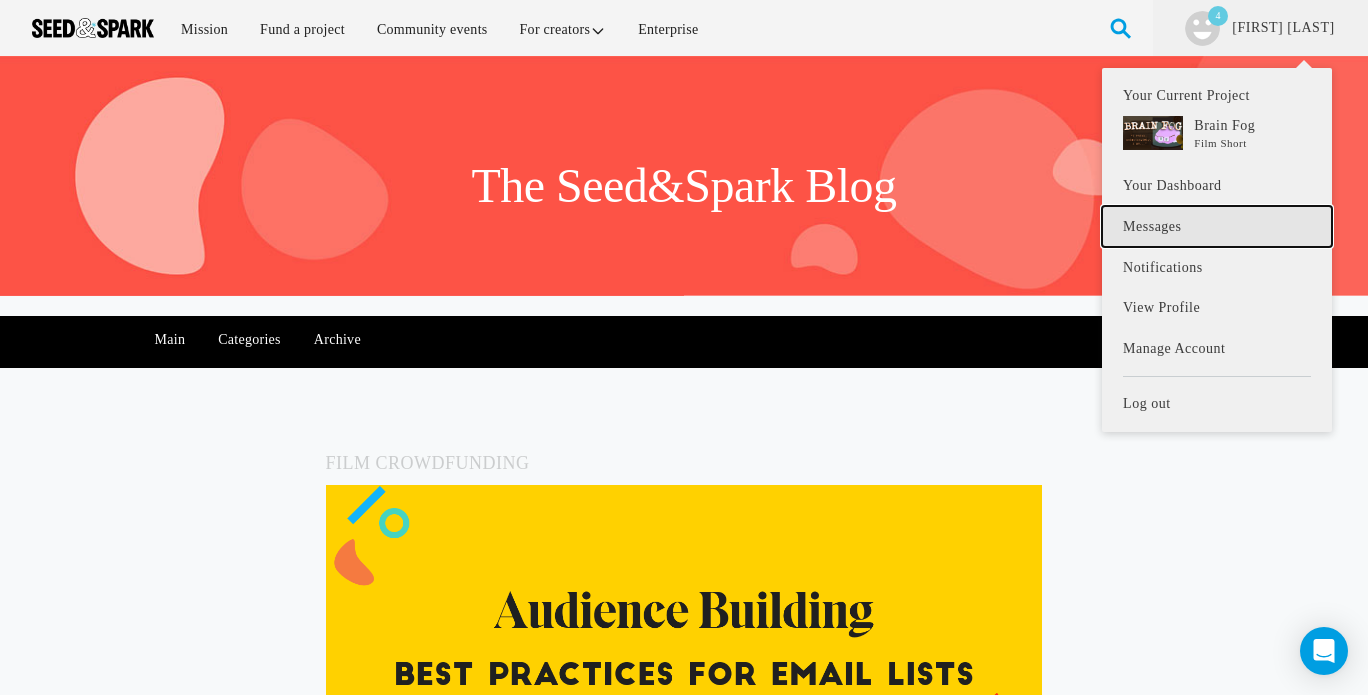 click on "Messages                                                          •" at bounding box center [1217, 226] 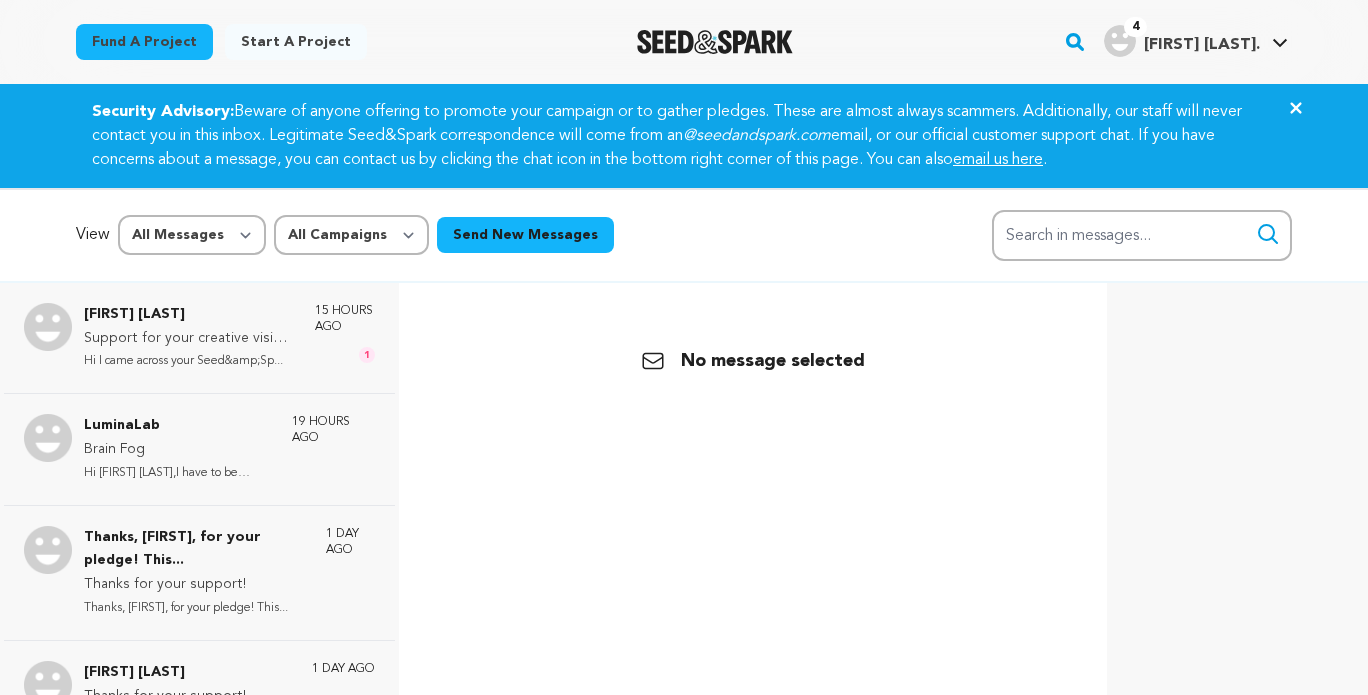 scroll, scrollTop: 0, scrollLeft: 0, axis: both 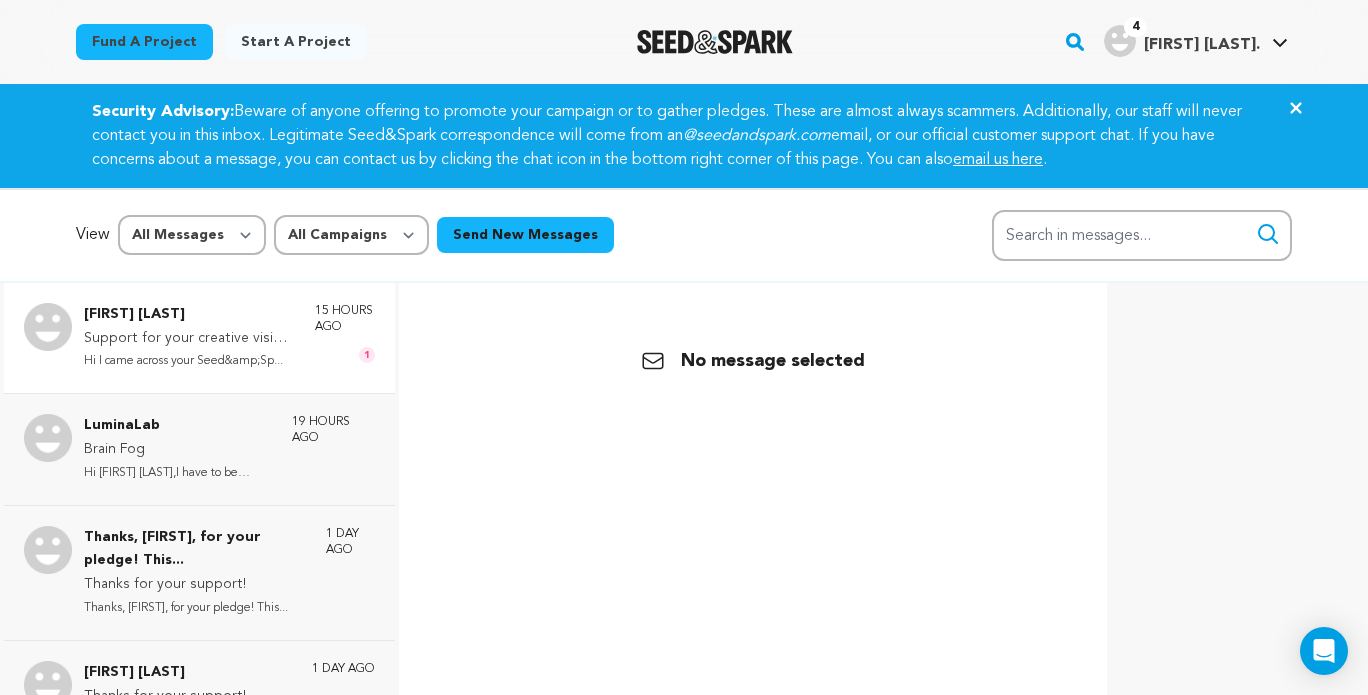 click on "[FIRST] [LAST]
Support for your creative visible on seed&spark
Hi   I came across your Seed&amp;Sp...
15 hours ago
1" at bounding box center [199, 338] 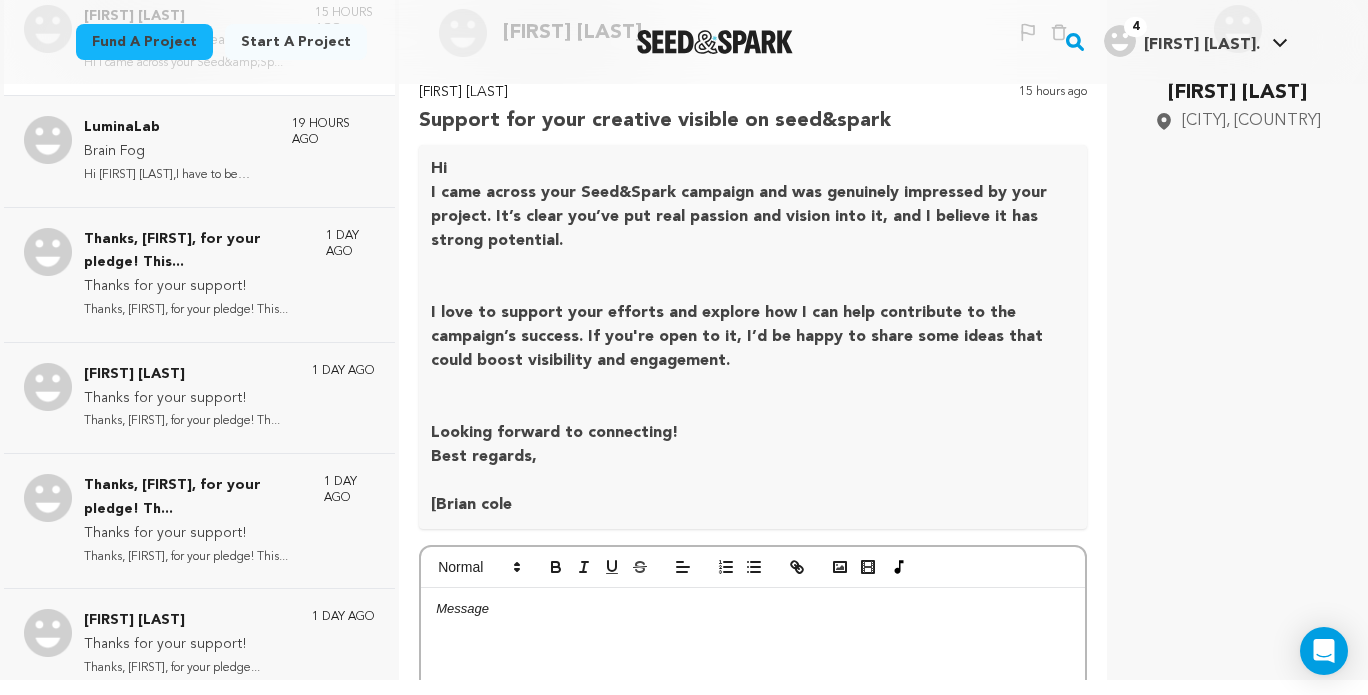 scroll, scrollTop: 299, scrollLeft: 0, axis: vertical 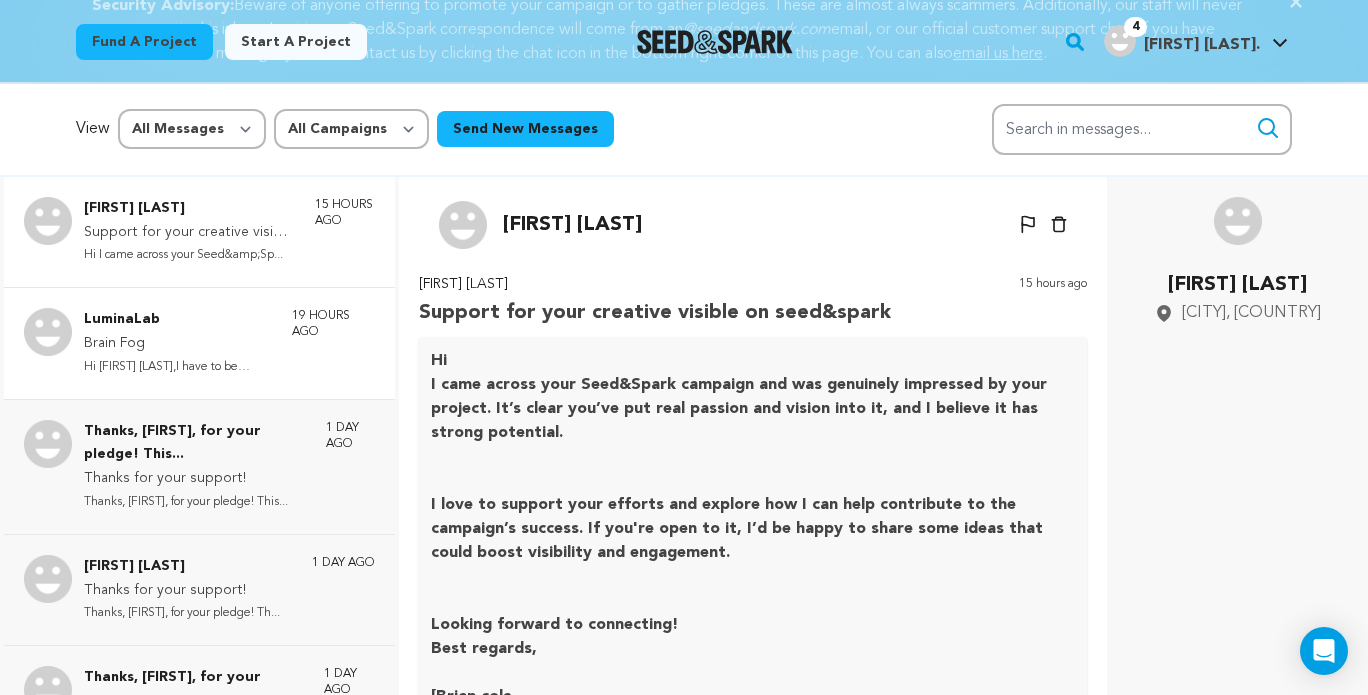 click on "Brain Fog" at bounding box center (178, 344) 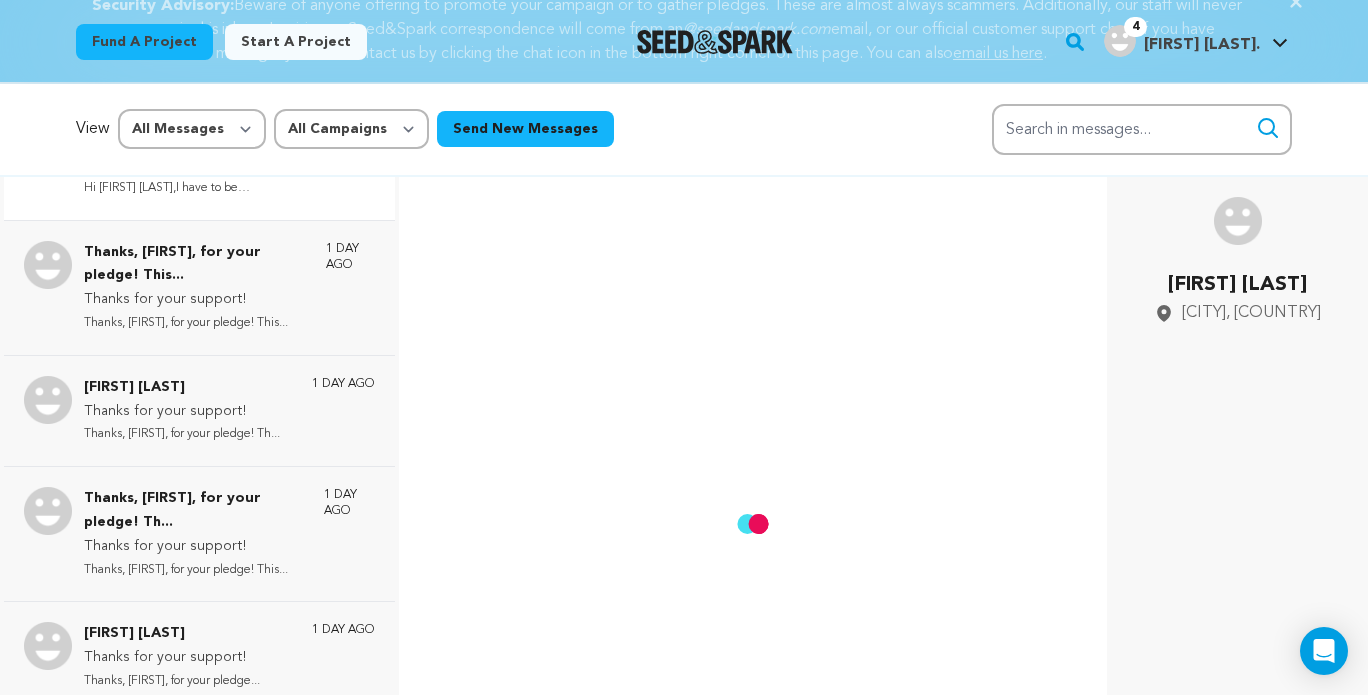 scroll, scrollTop: 185, scrollLeft: 0, axis: vertical 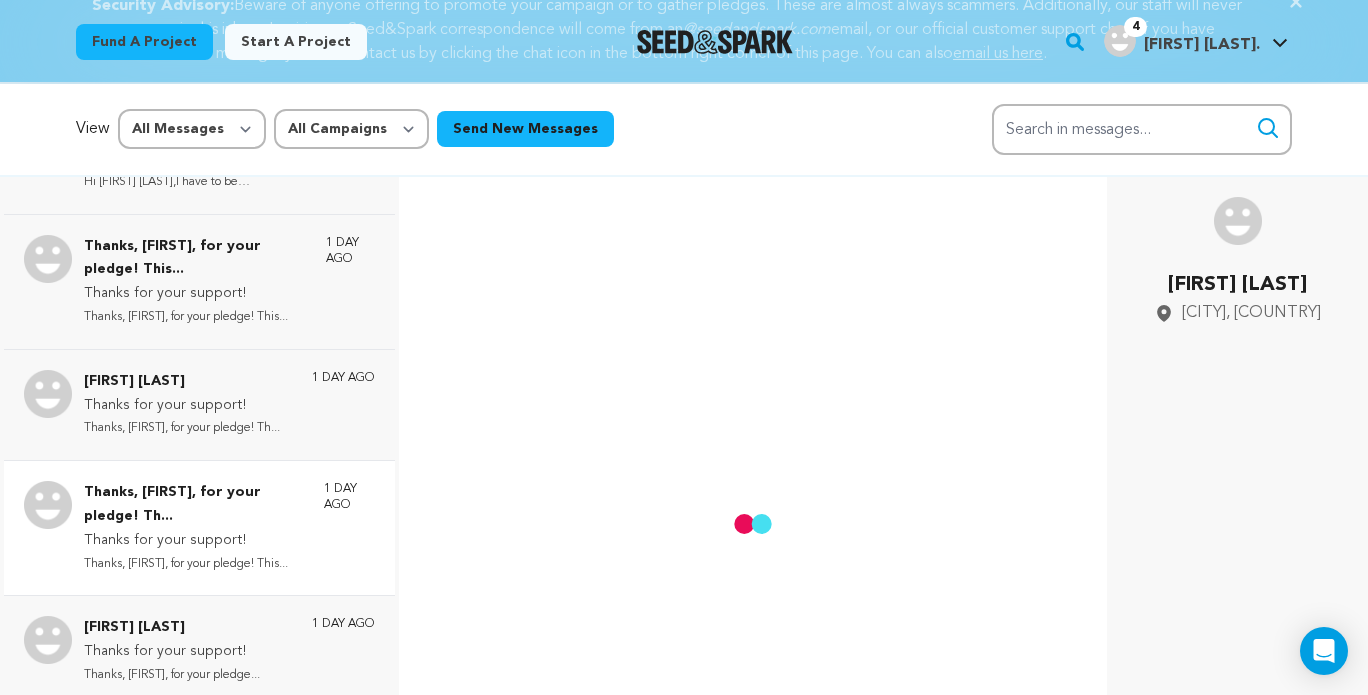 click on "Thanks for your support!" at bounding box center [194, 541] 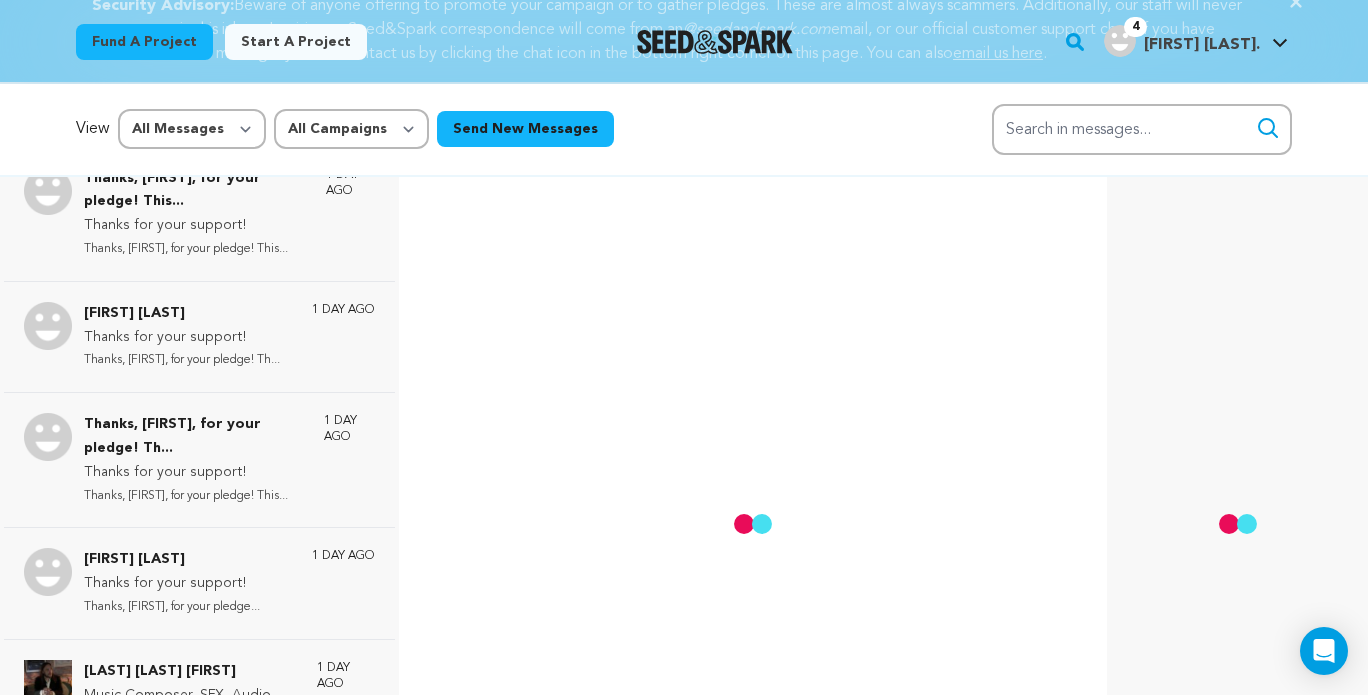 scroll, scrollTop: 261, scrollLeft: 0, axis: vertical 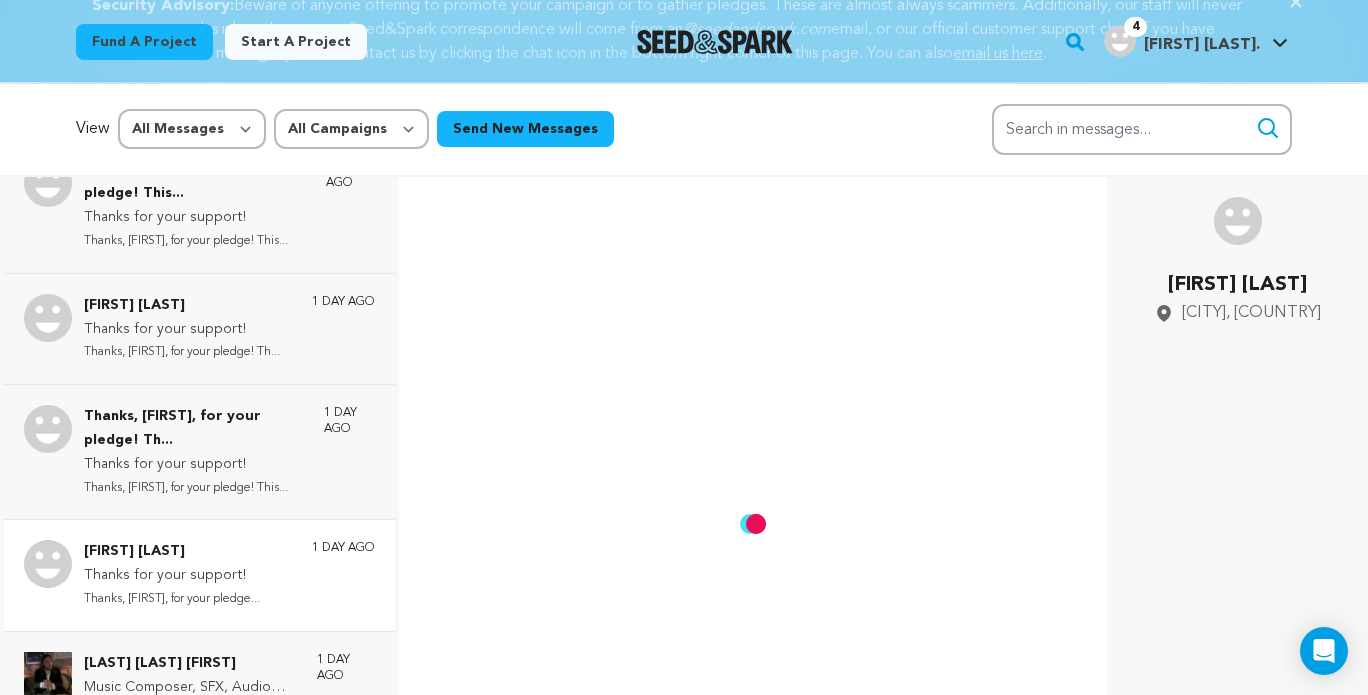 click on "Thanks for your support!" at bounding box center (172, 576) 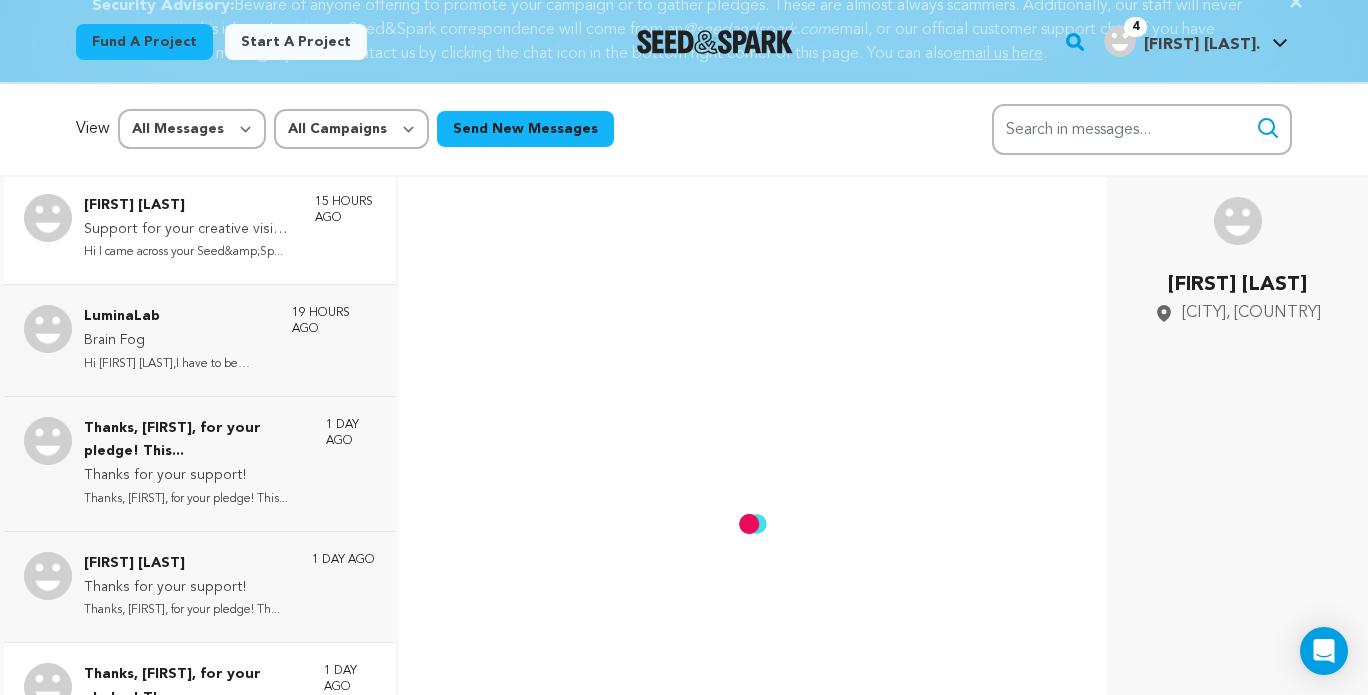 scroll, scrollTop: 0, scrollLeft: 0, axis: both 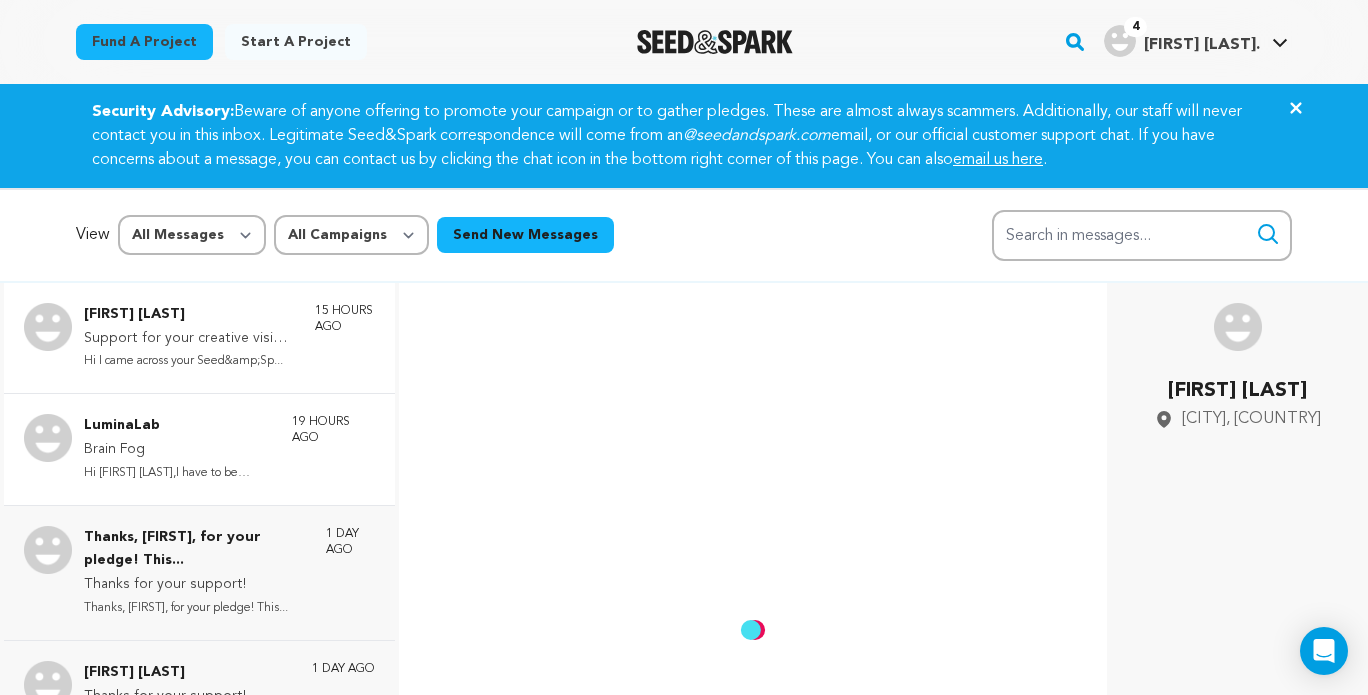 click on "LuminaLab
Brain Fog
Hi [FIRST] [LAST],I have to be hones...
19 hours ago" at bounding box center (199, 448) 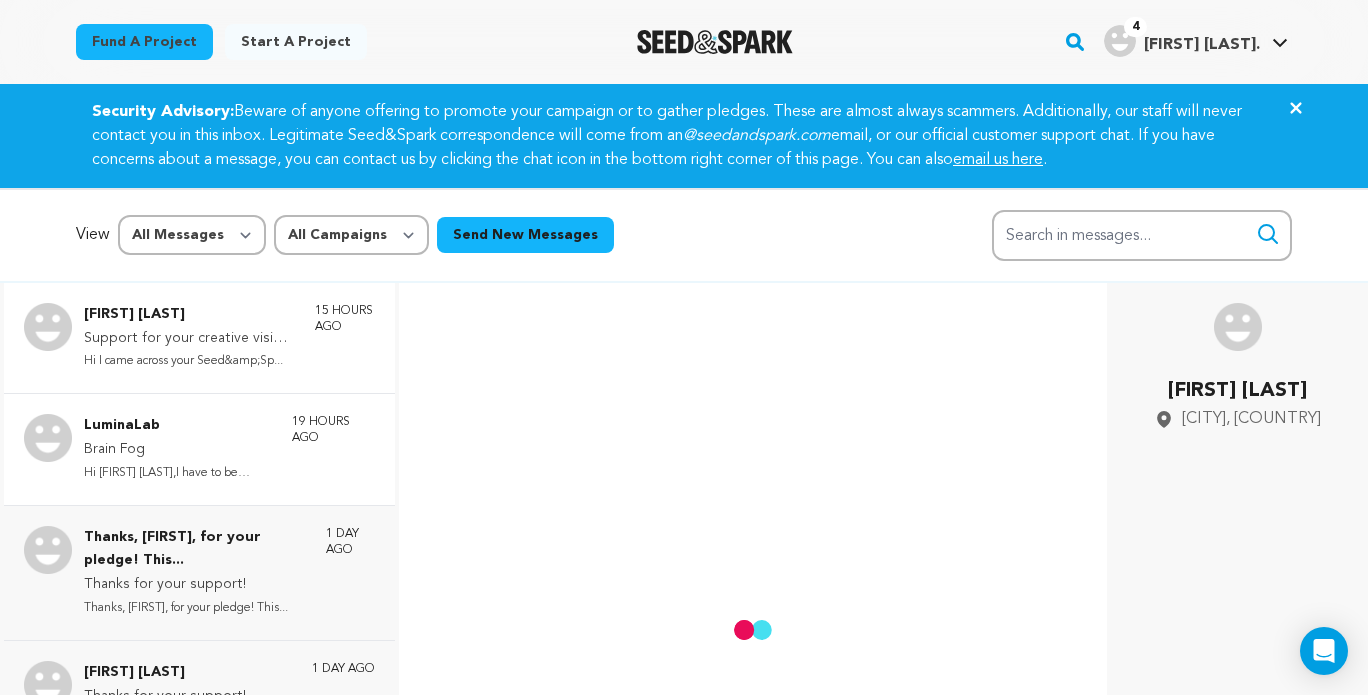 click on "Hi [FIRST] [LAST],I have to be hones..." at bounding box center [178, 473] 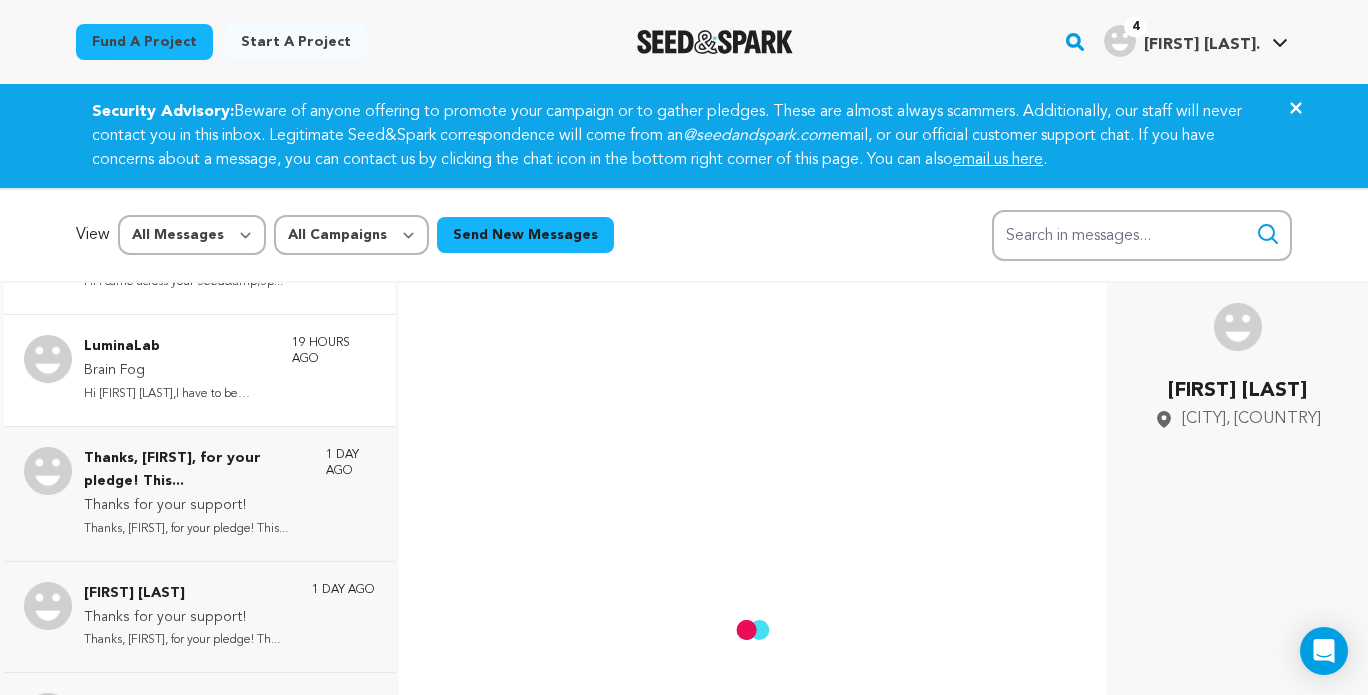 scroll, scrollTop: 80, scrollLeft: 0, axis: vertical 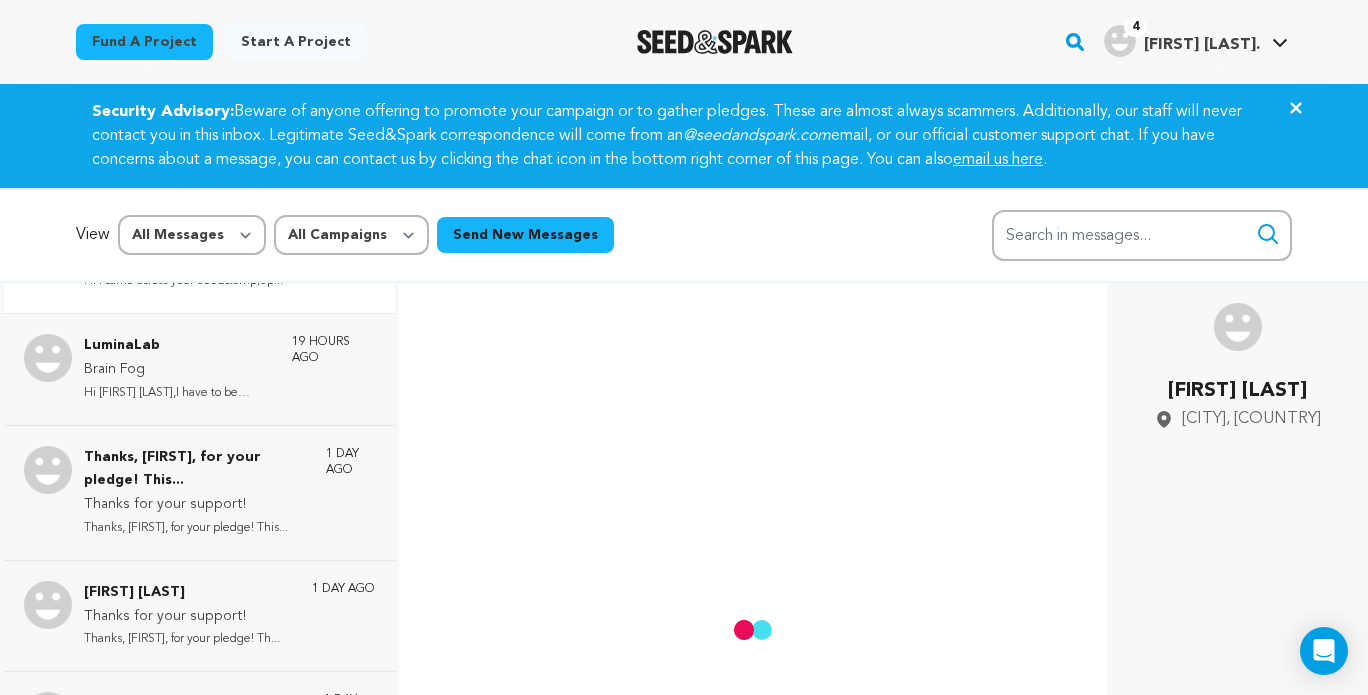 click on "View
All Messages
Starred
Unread
All Campaigns
Brain Fog
Send New Messages
Filter
Search
Search in messages...
Show filter
Open Search" at bounding box center (684, 235) 